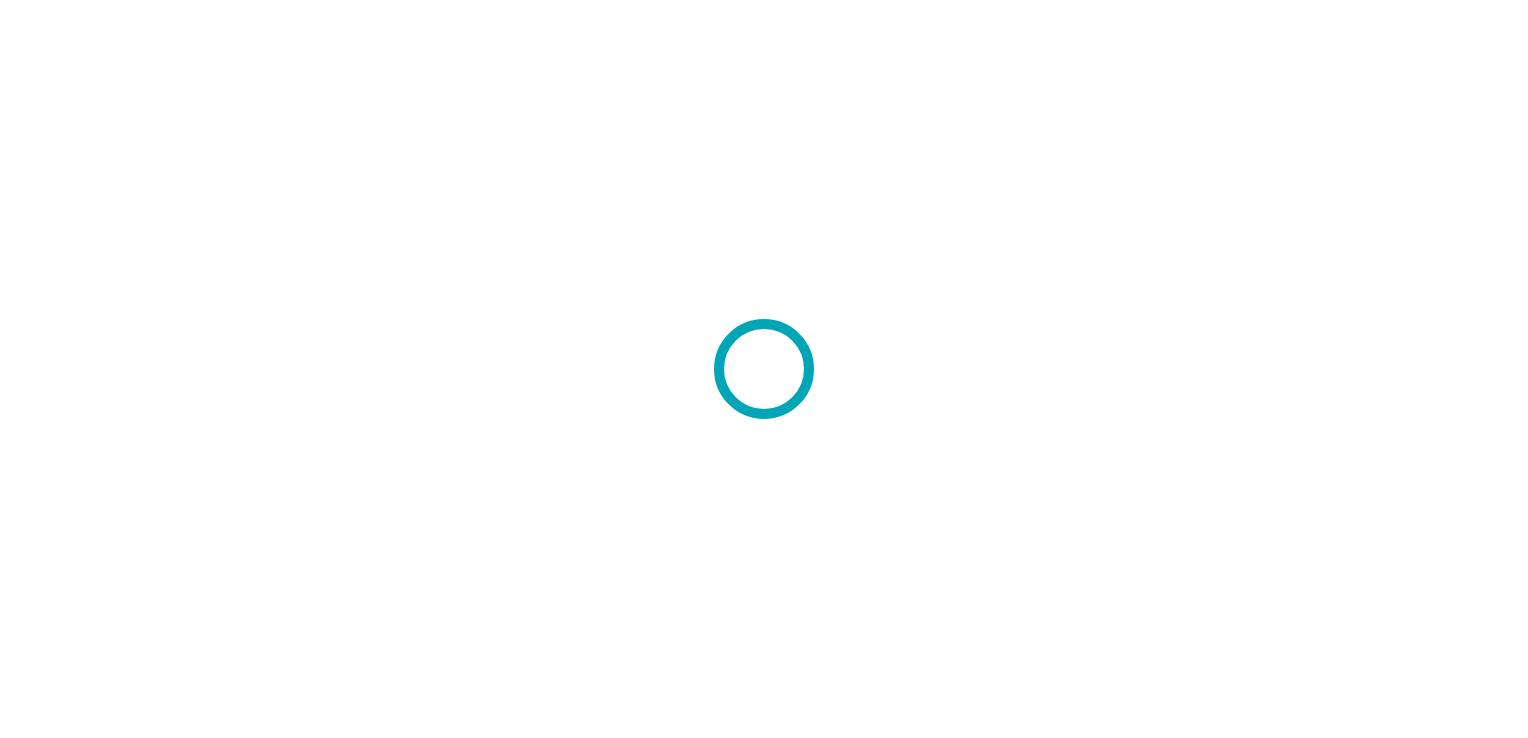 scroll, scrollTop: 0, scrollLeft: 0, axis: both 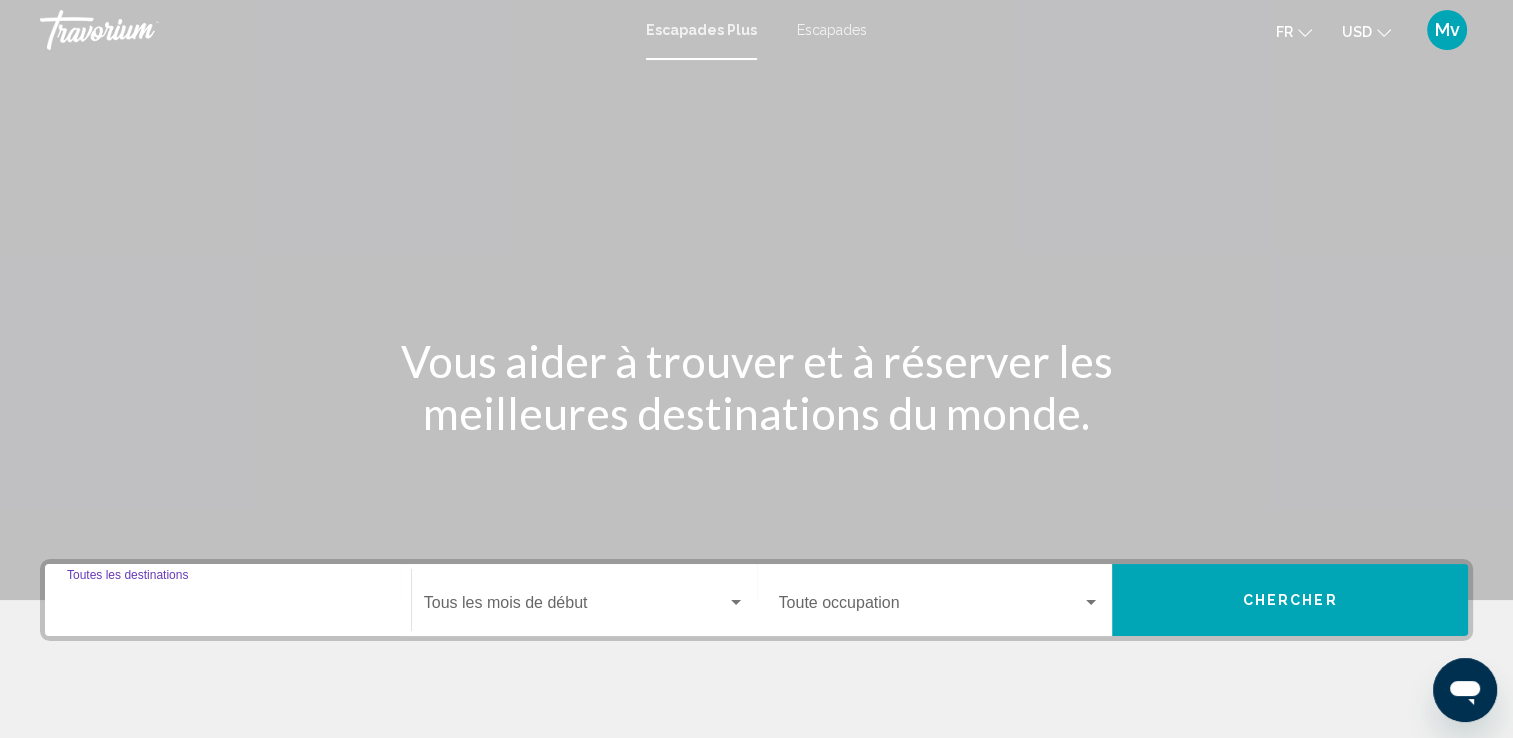 click on "Destination Toutes les destinations" at bounding box center [228, 607] 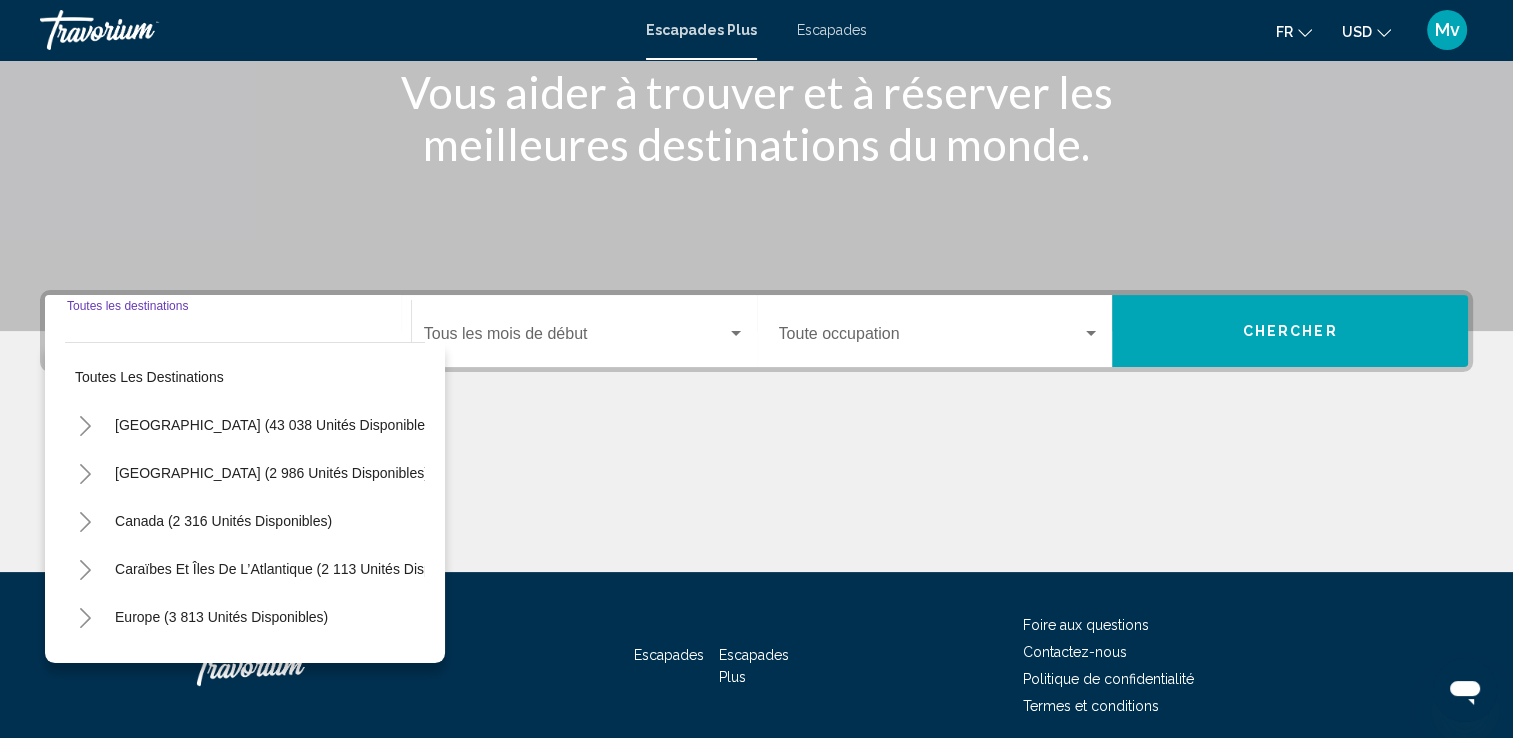 scroll, scrollTop: 347, scrollLeft: 0, axis: vertical 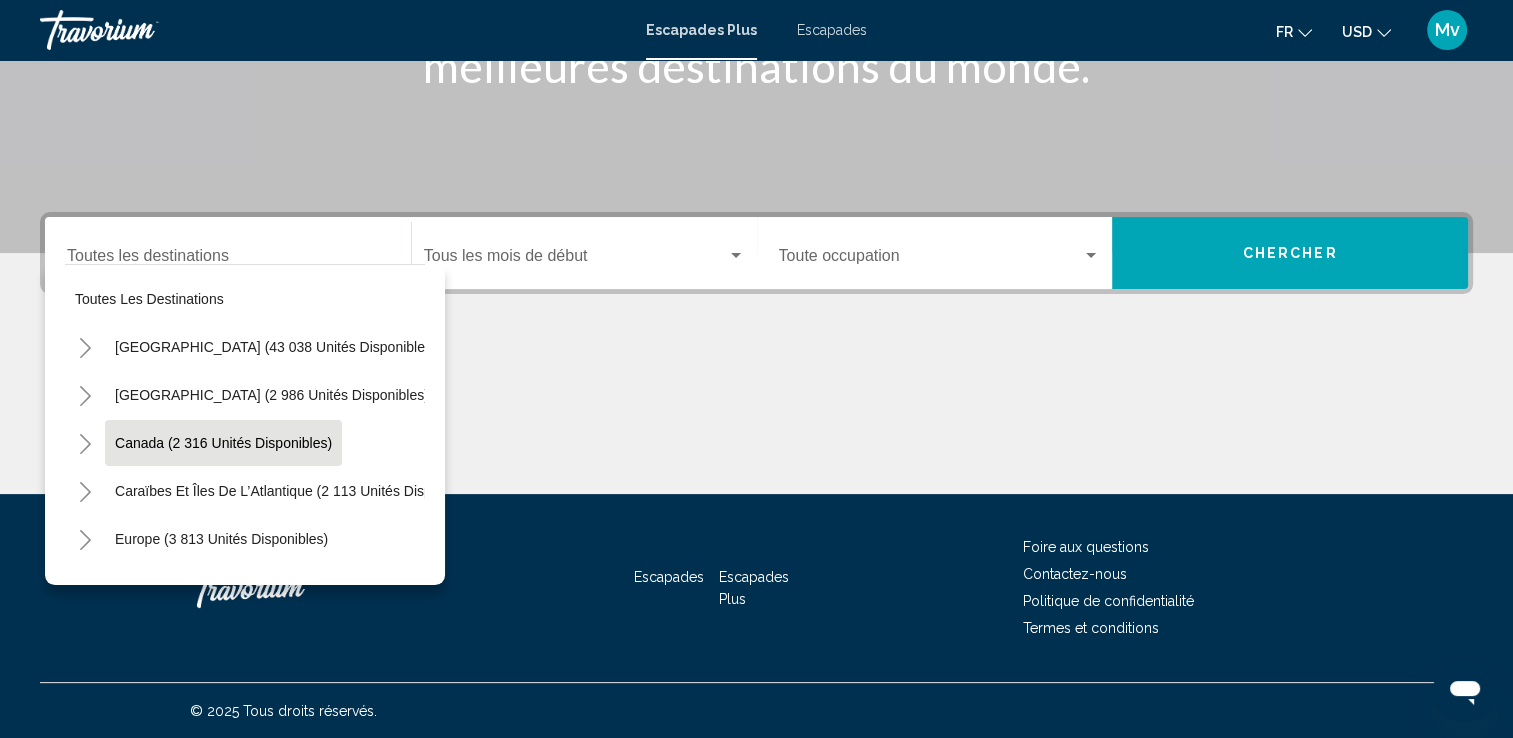 click on "Canada (2 316 unités disponibles)" at bounding box center (298, 491) 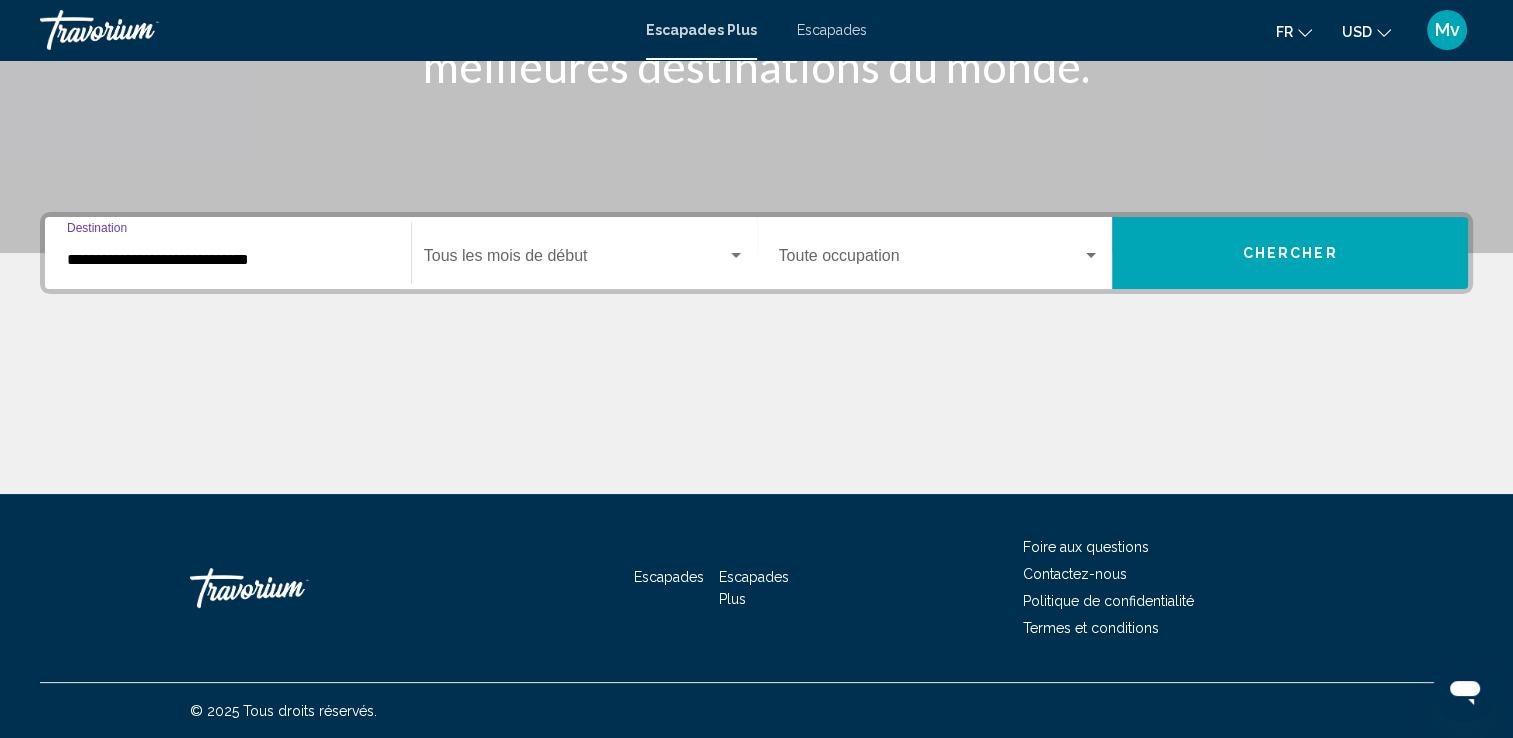 click on "**********" at bounding box center (228, 260) 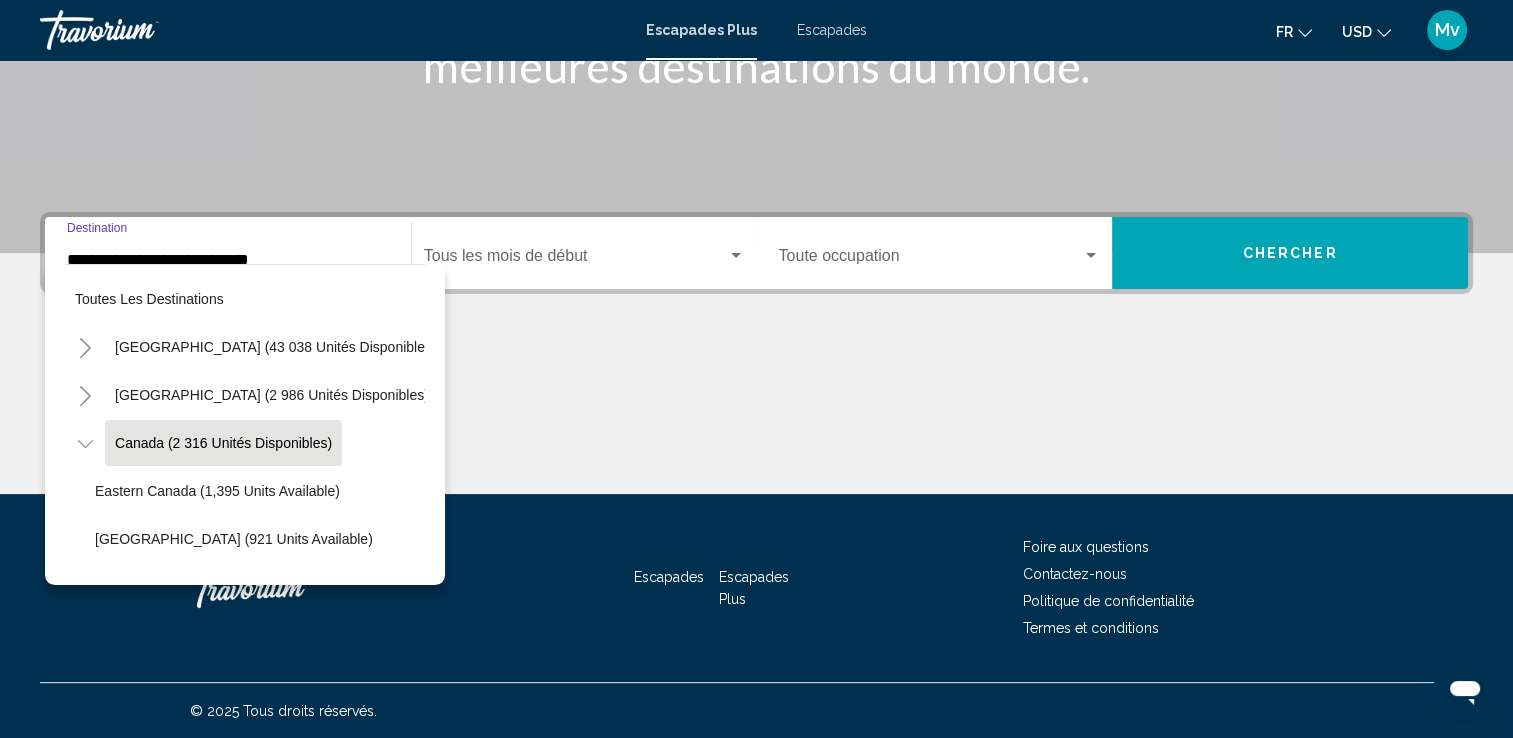 scroll, scrollTop: 30, scrollLeft: 0, axis: vertical 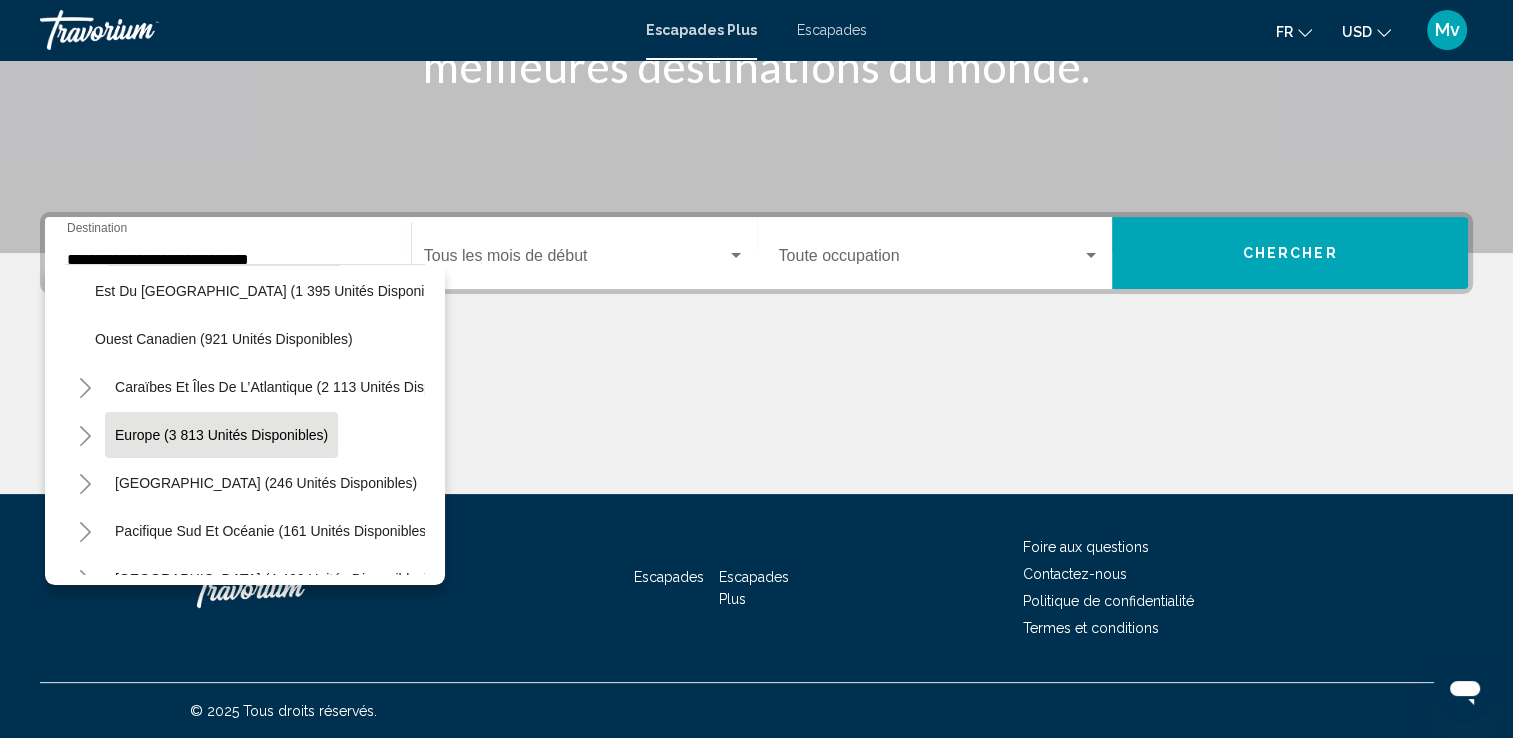 click on "Europe (3 813 unités disponibles)" at bounding box center (266, 483) 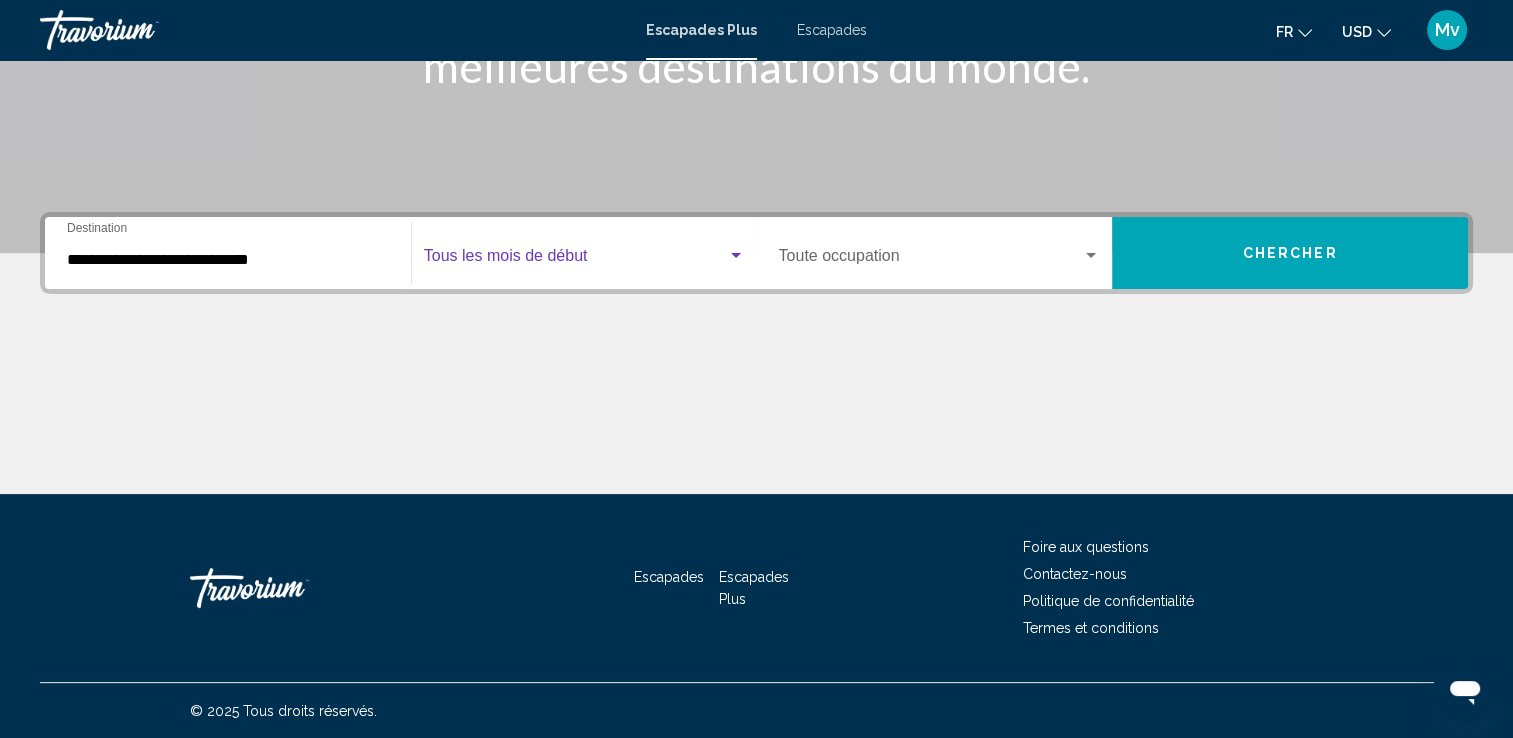click at bounding box center [736, 256] 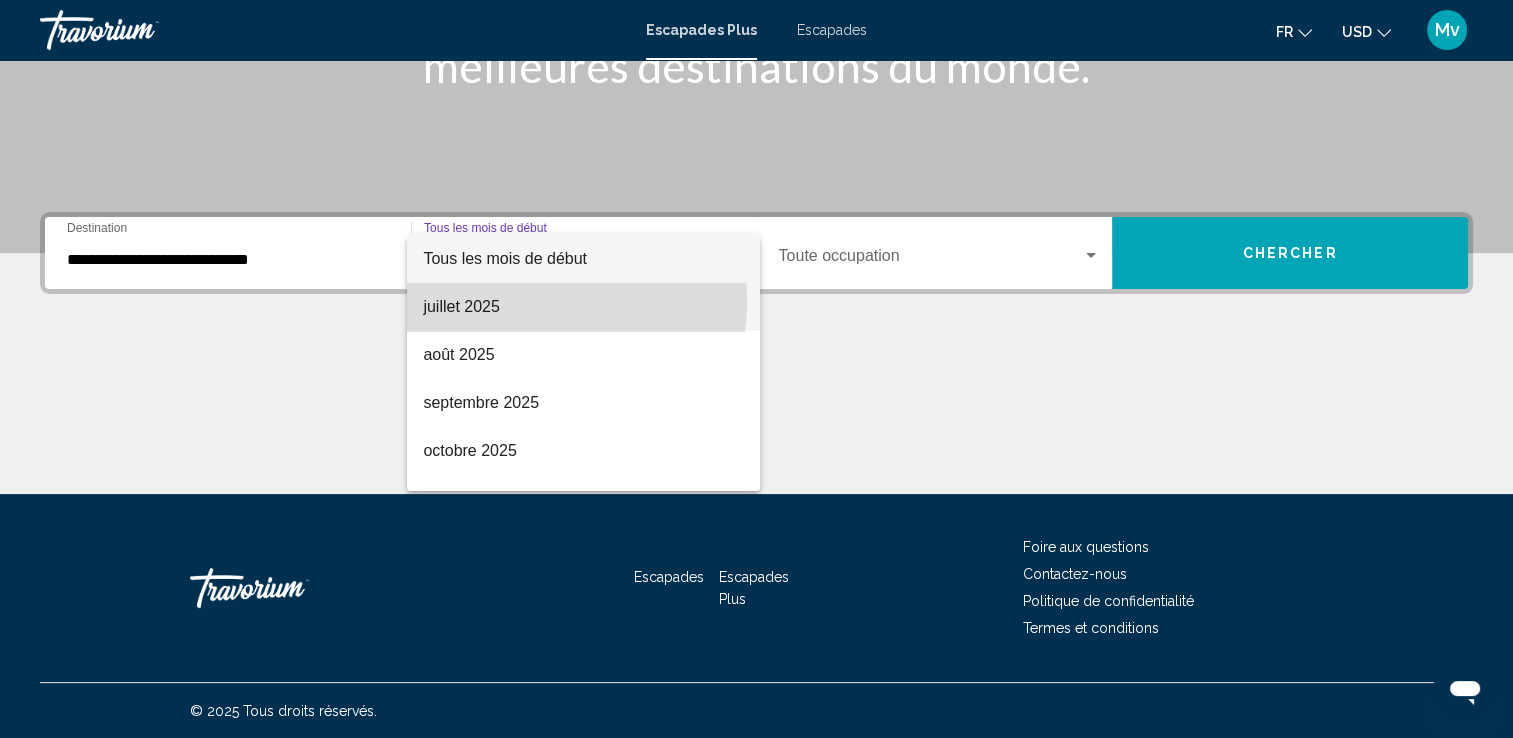 click on "juillet 2025" at bounding box center (583, 307) 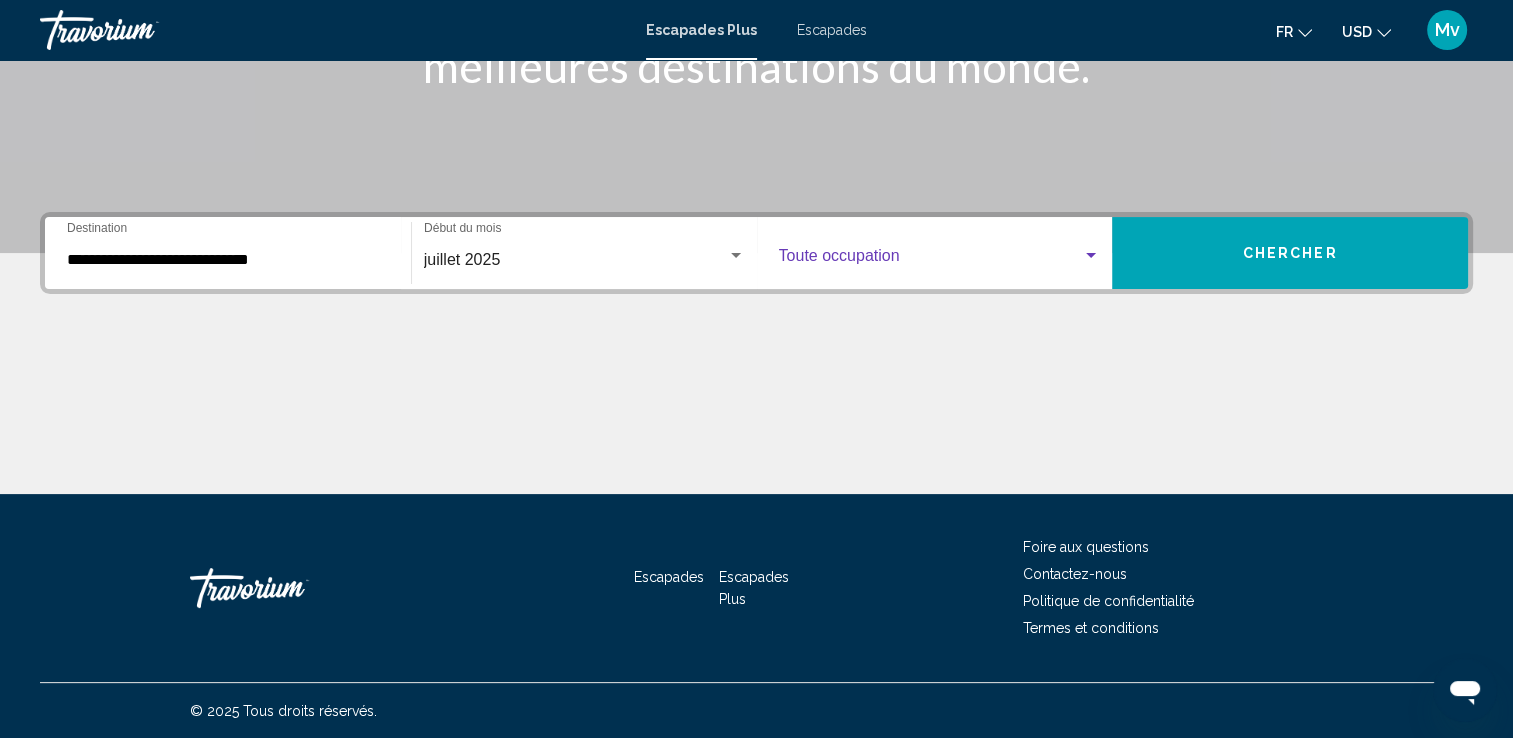 click at bounding box center [1091, 256] 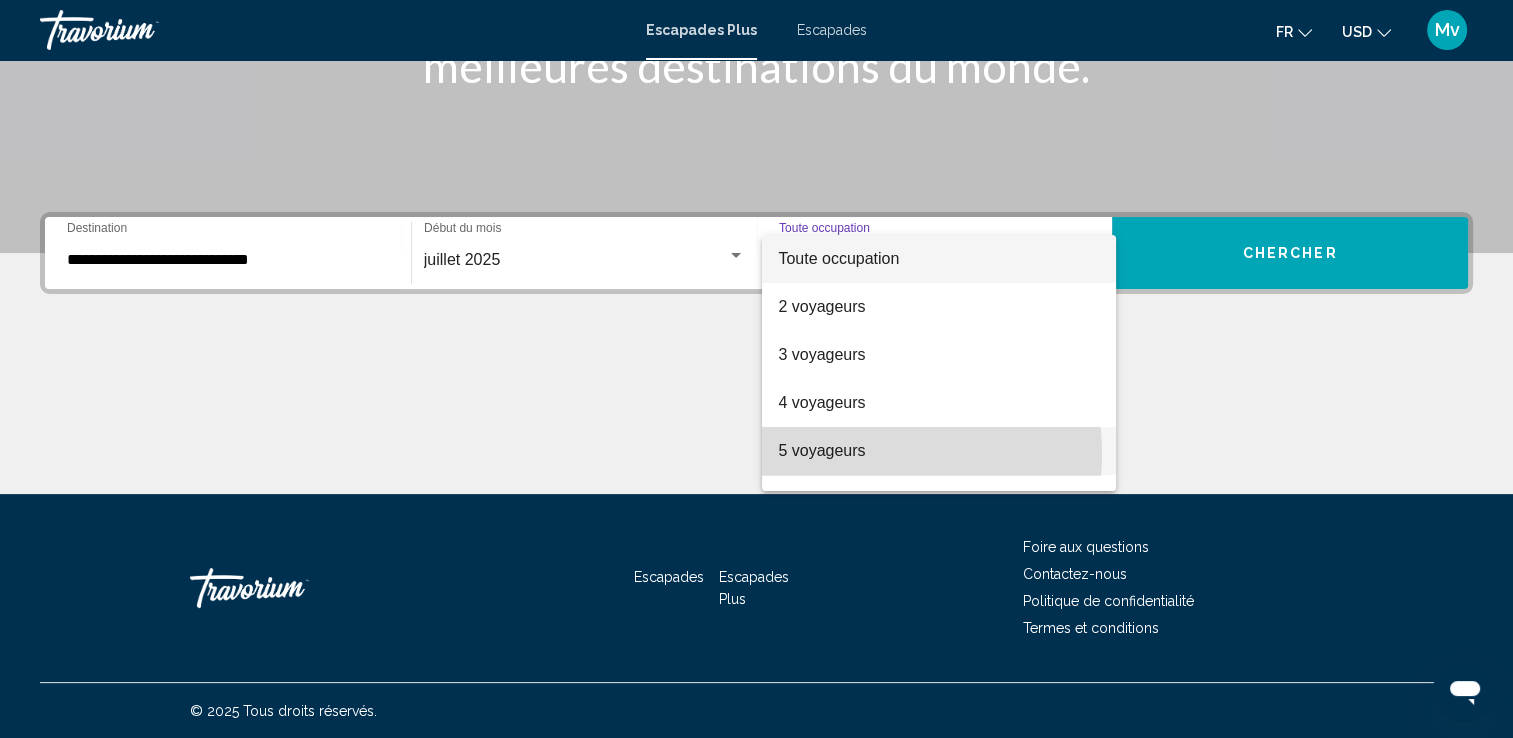 click on "5 voyageurs" at bounding box center [821, 450] 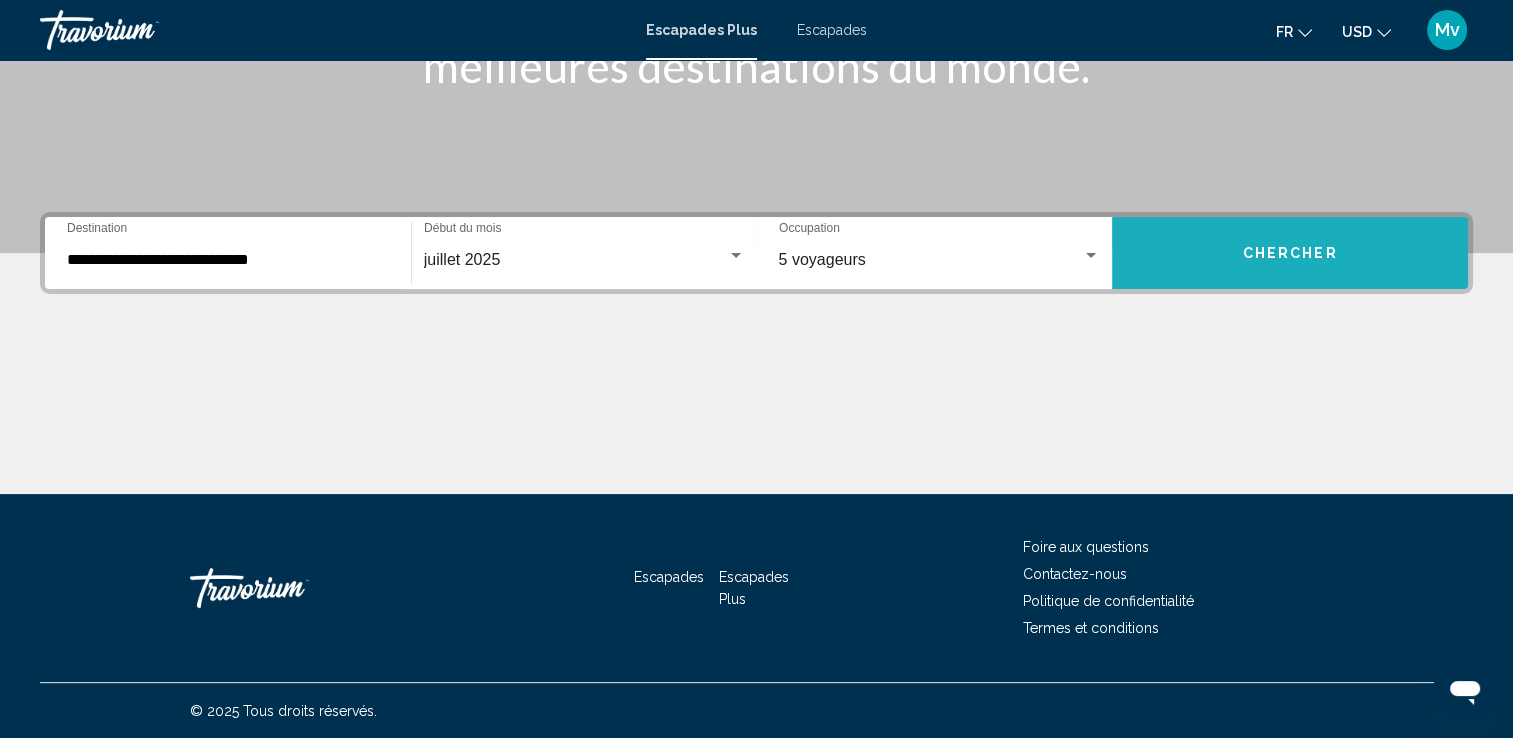 click on "Chercher" at bounding box center (1290, 254) 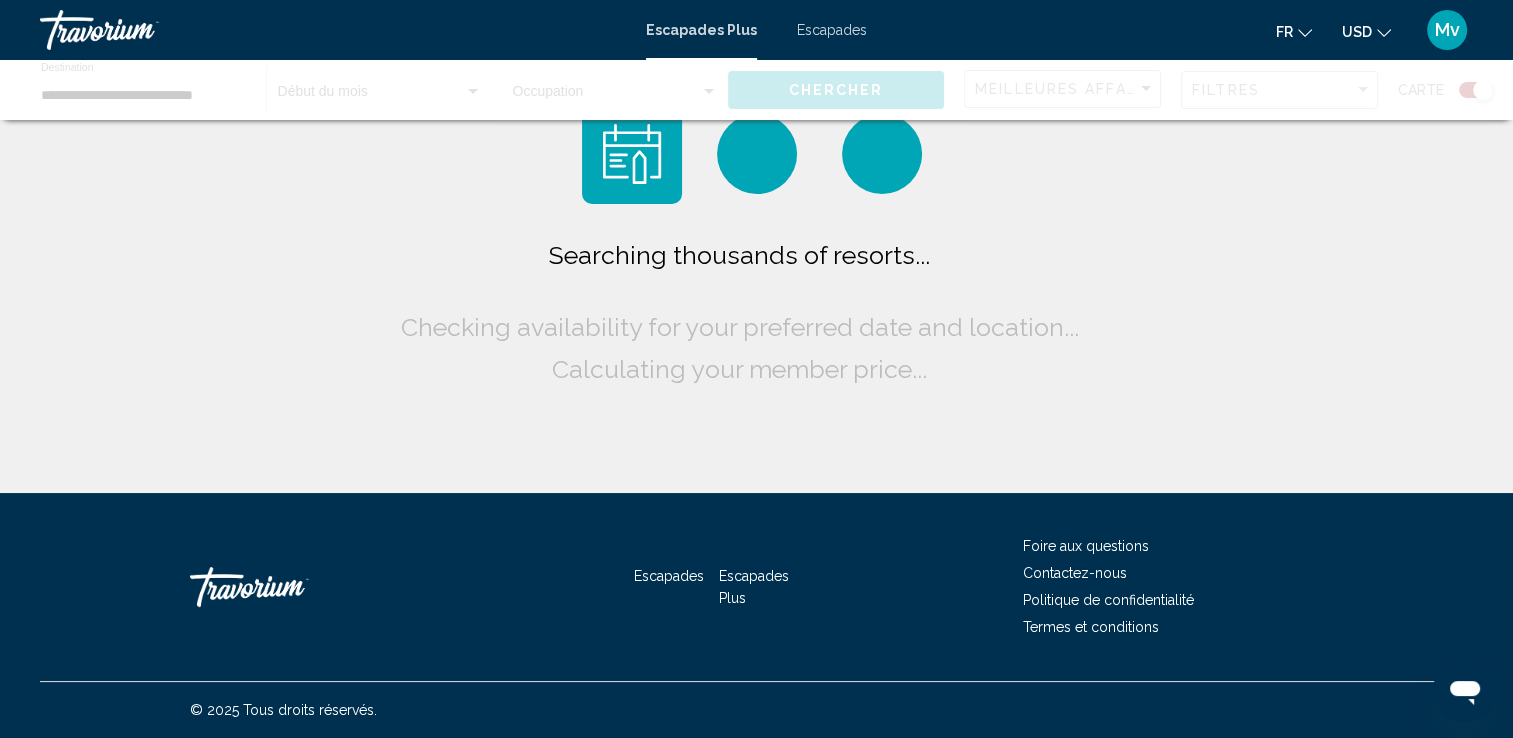 scroll, scrollTop: 0, scrollLeft: 0, axis: both 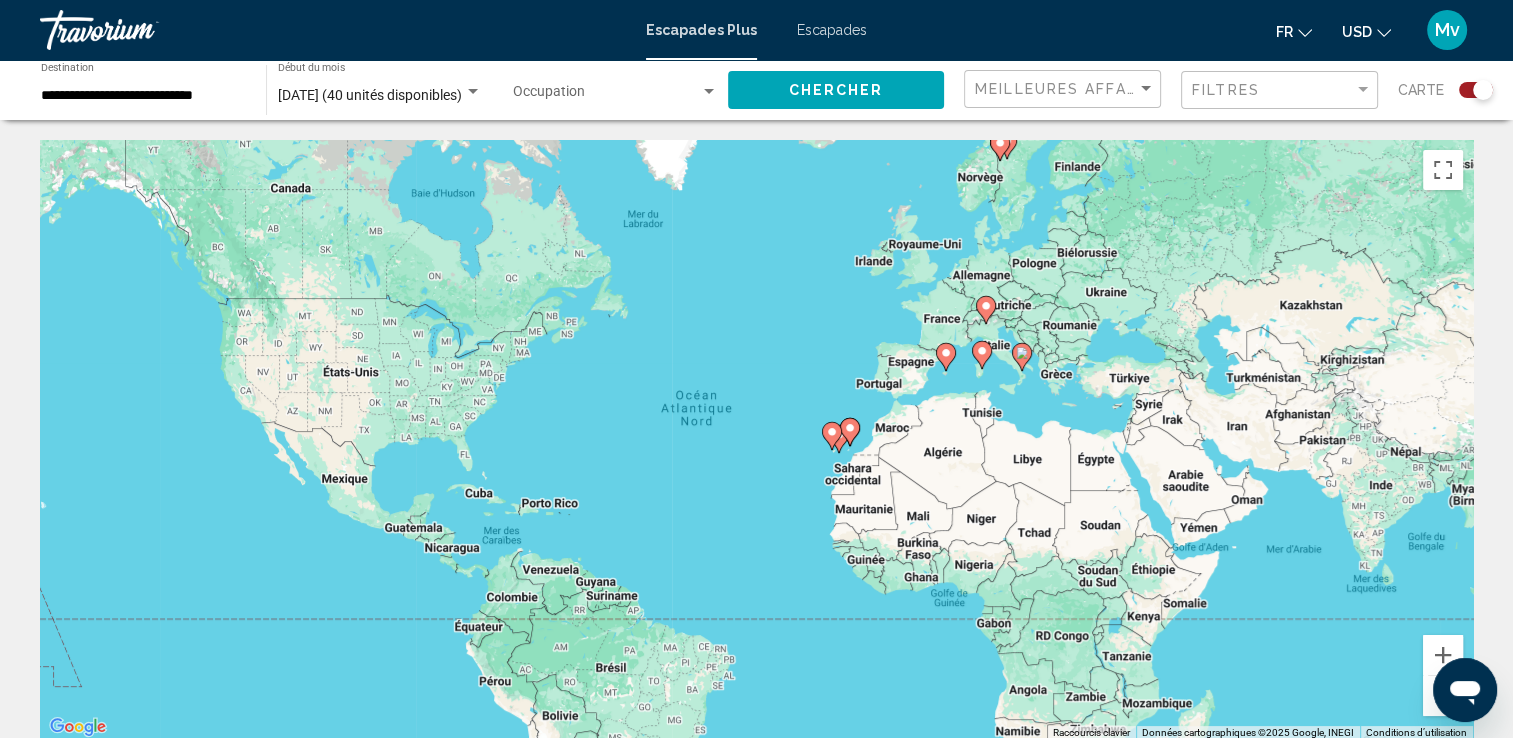 click 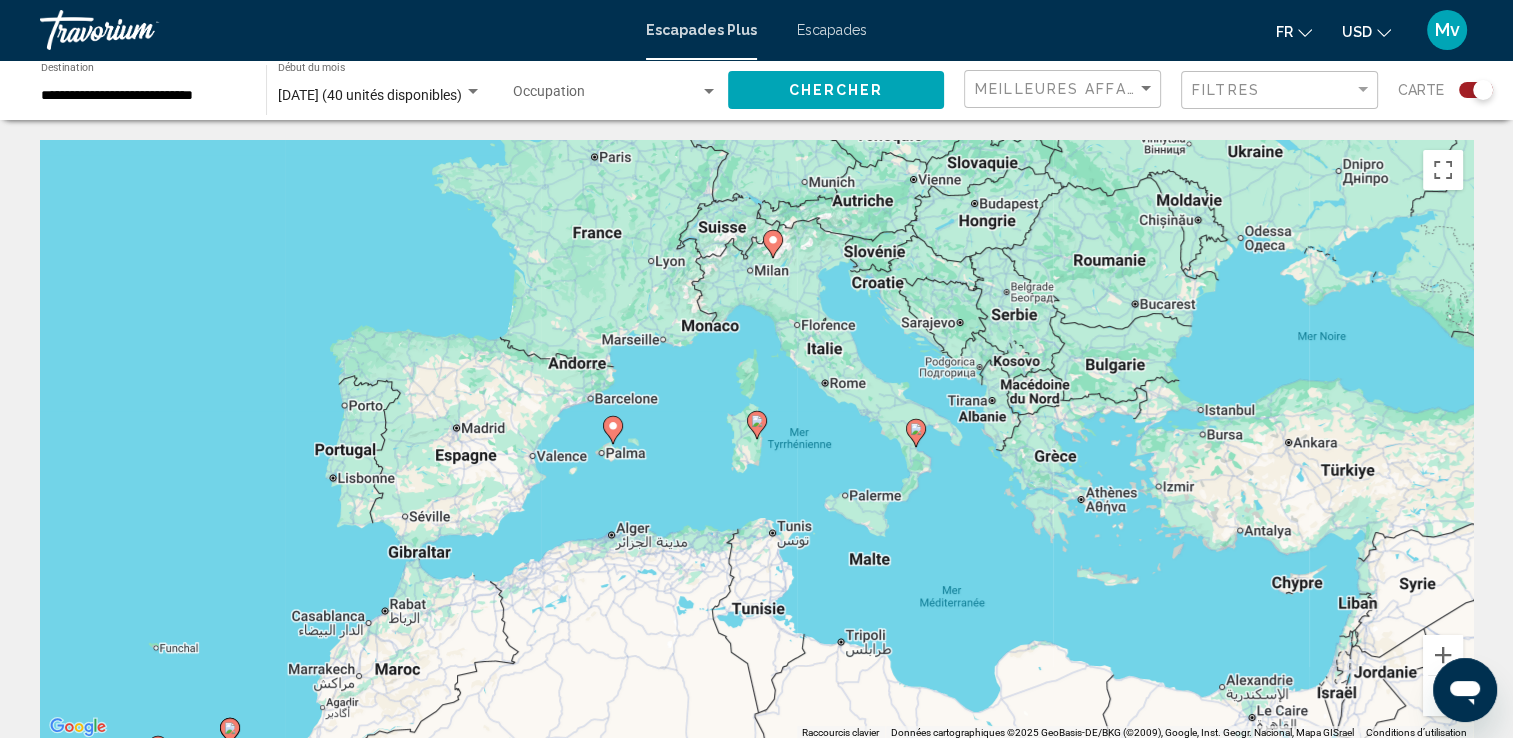 click 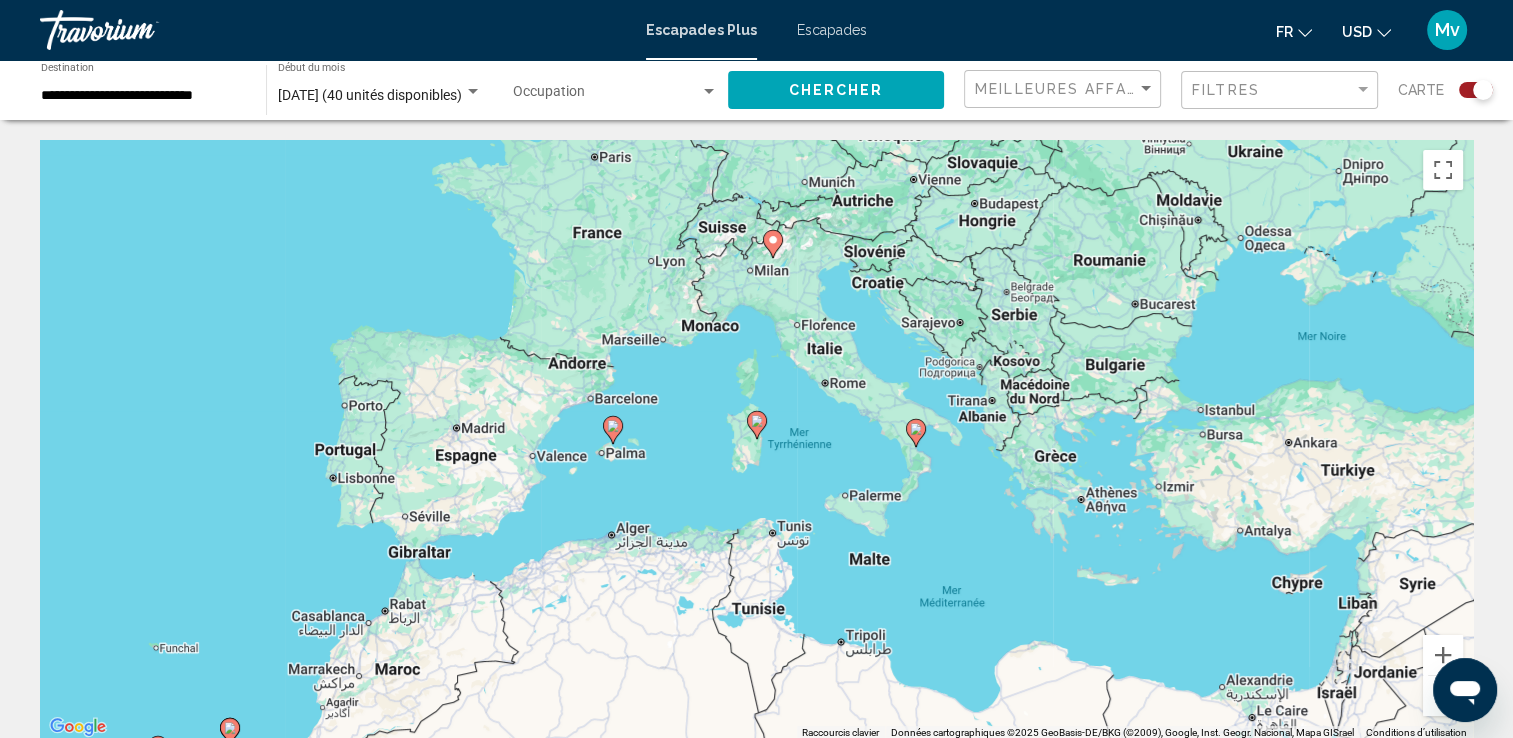 type on "**********" 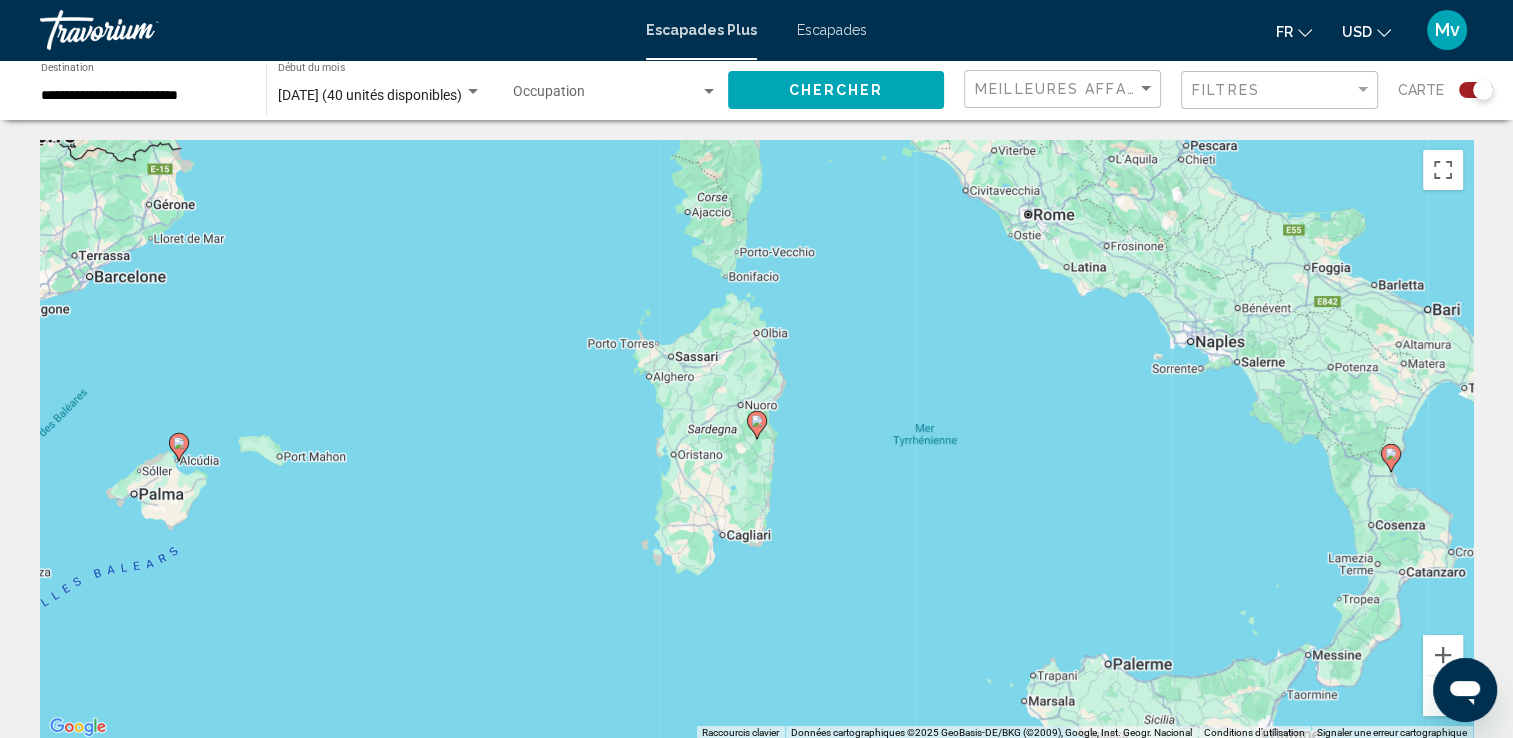 click 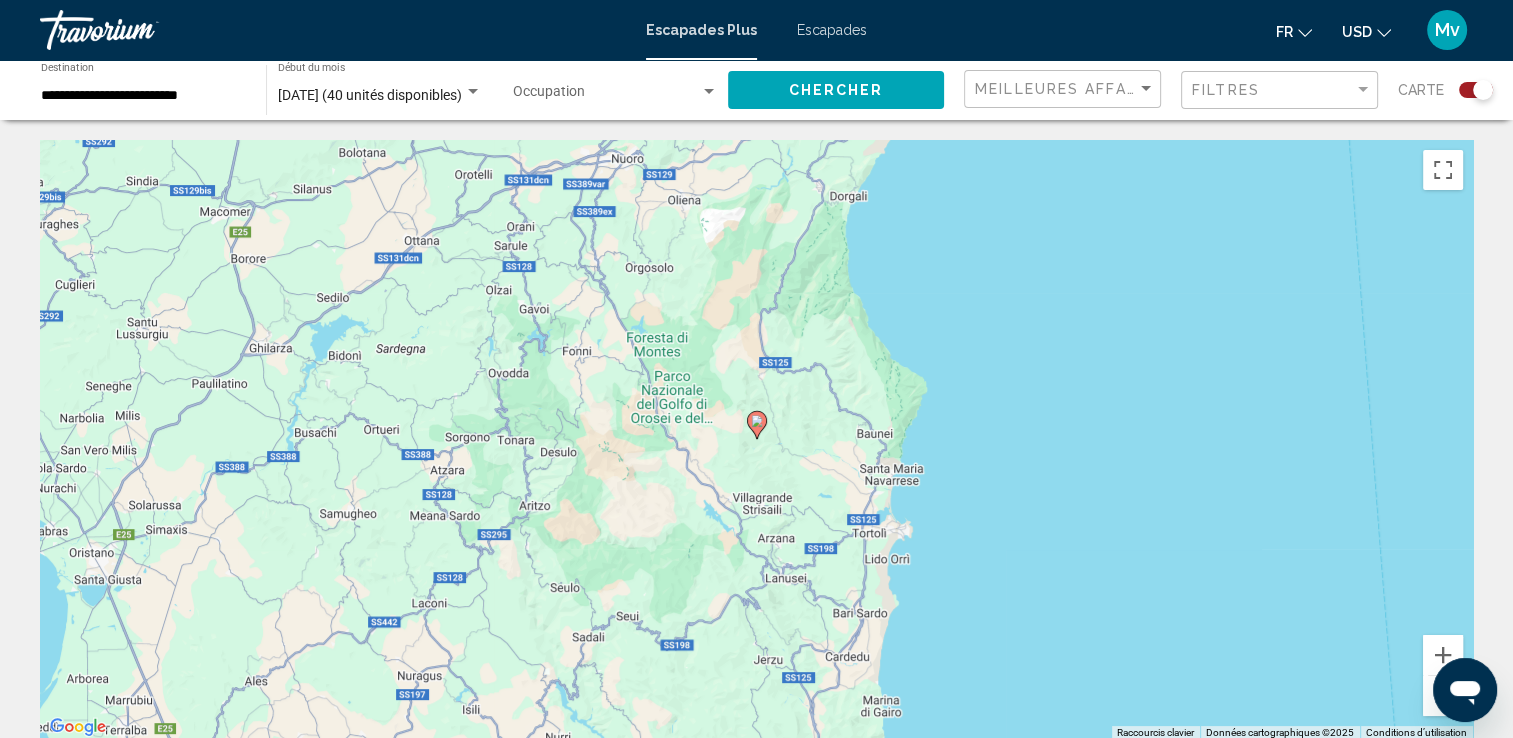 click 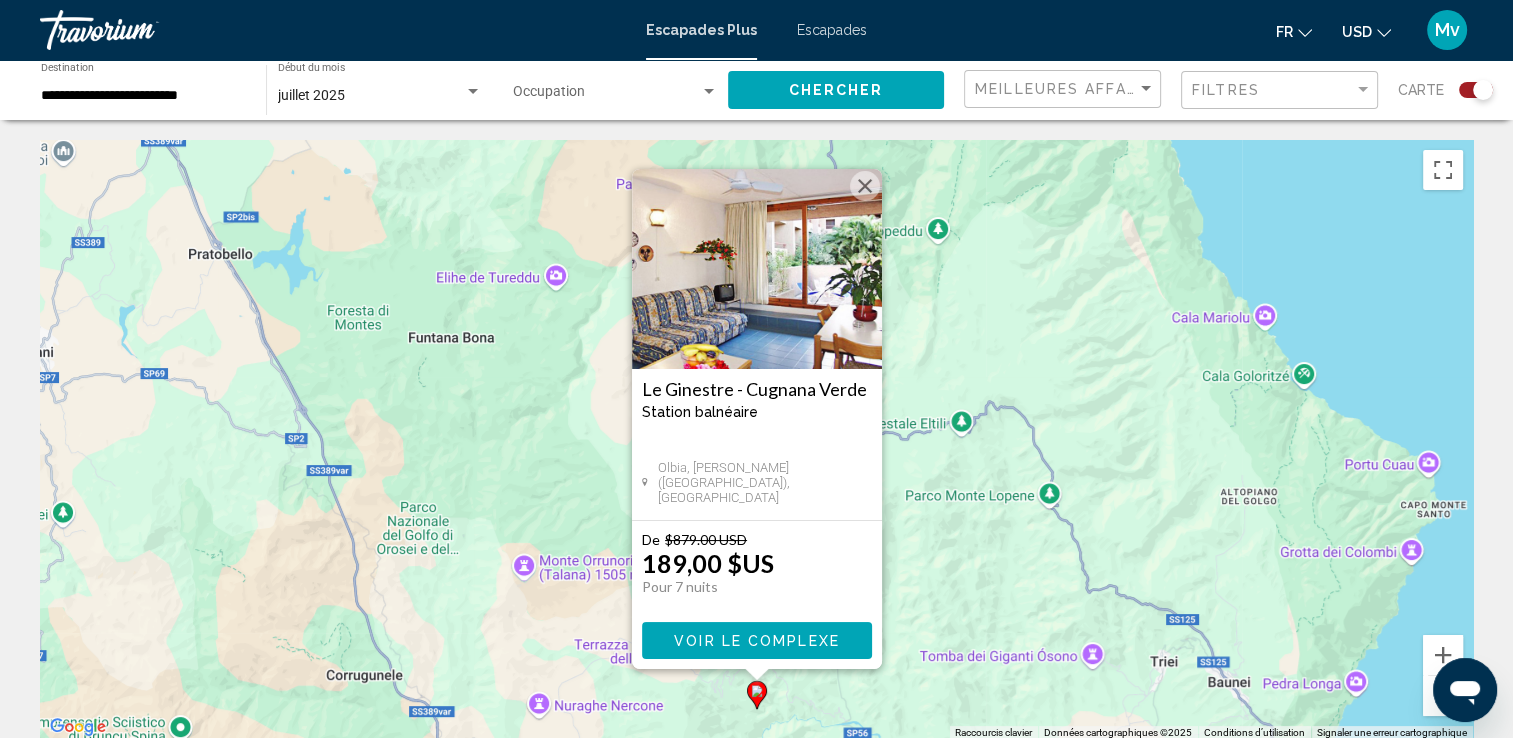 click at bounding box center (865, 186) 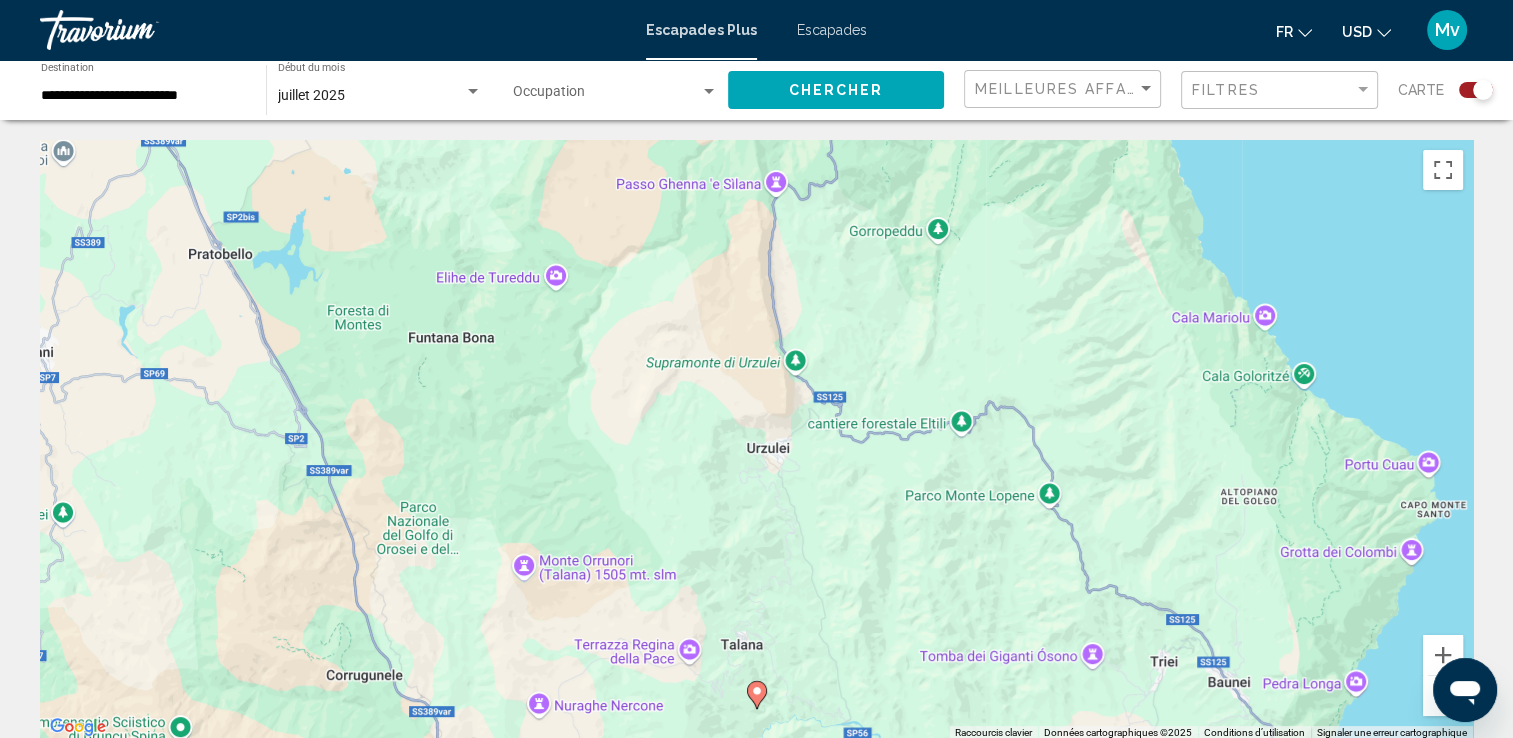 click on "Pour naviguer, appuyez sur les touches fléchées. Pour activer le glissement avec le clavier, appuyez sur Alt+Entrée. Une fois ce mode activé, utilisez les touches fléchées pour déplacer le repère. Pour valider le déplacement, appuyez sur Entrée. Pour annuler, appuyez sur Échap." at bounding box center [756, 440] 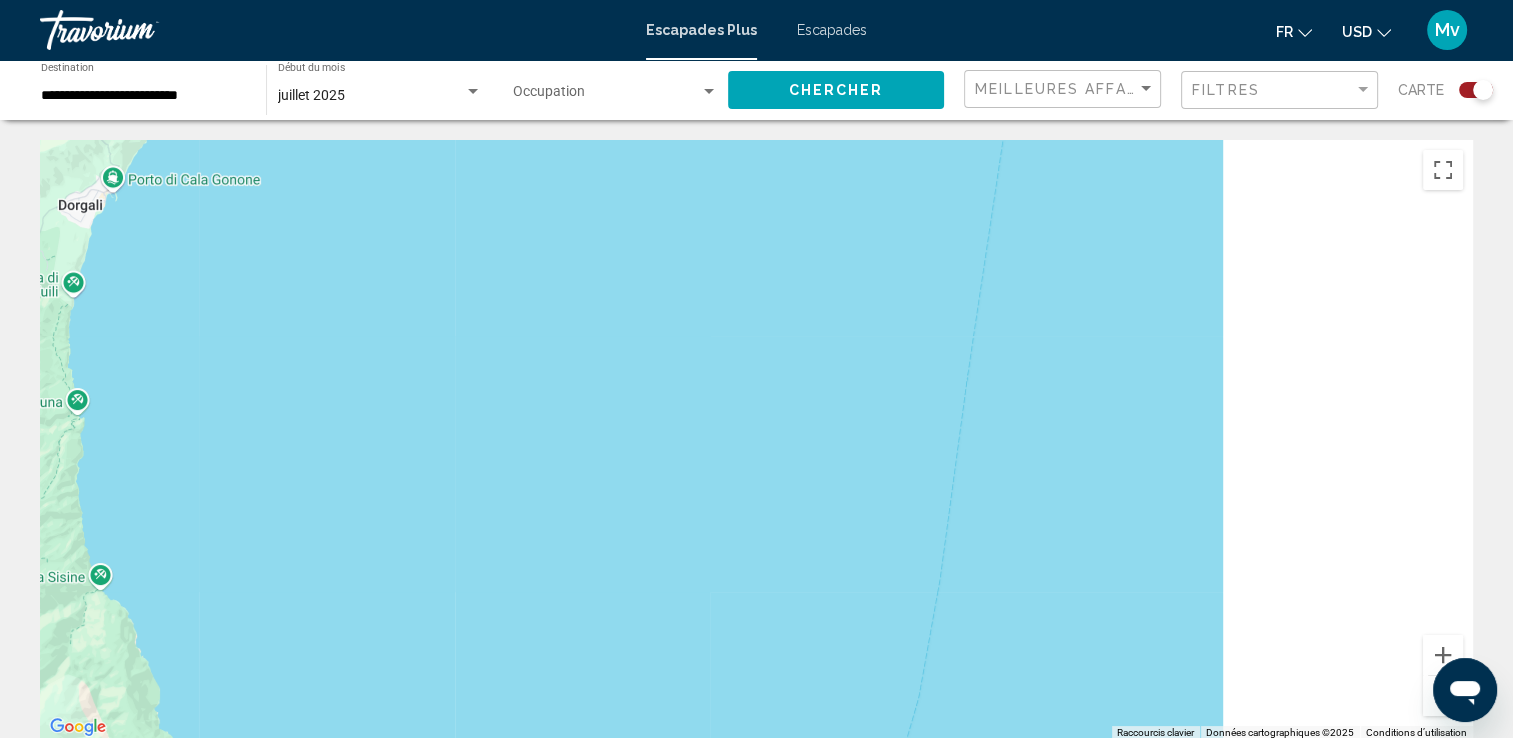 drag, startPoint x: 1049, startPoint y: 309, endPoint x: -4, endPoint y: 789, distance: 1157.242 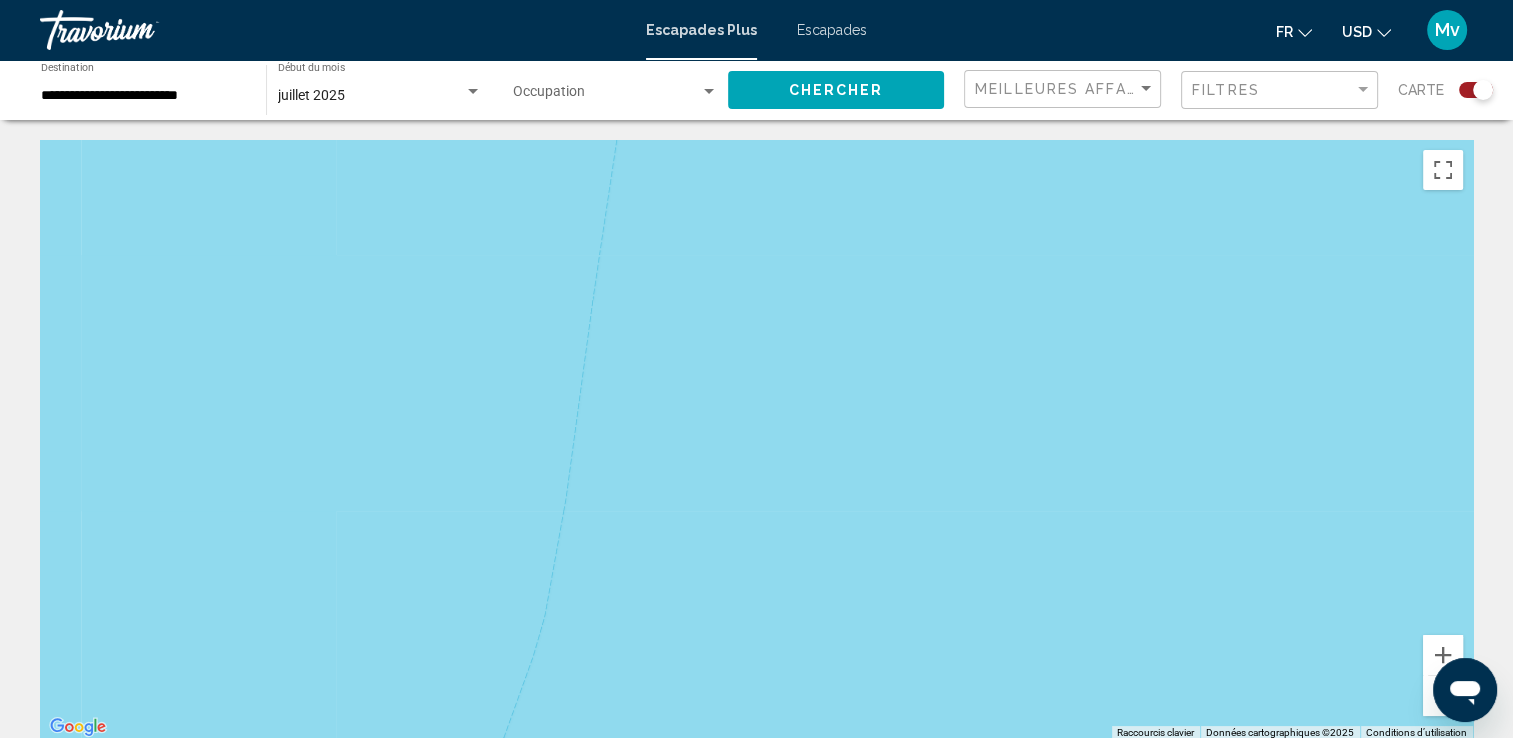 drag, startPoint x: 405, startPoint y: 604, endPoint x: -4, endPoint y: 535, distance: 414.77945 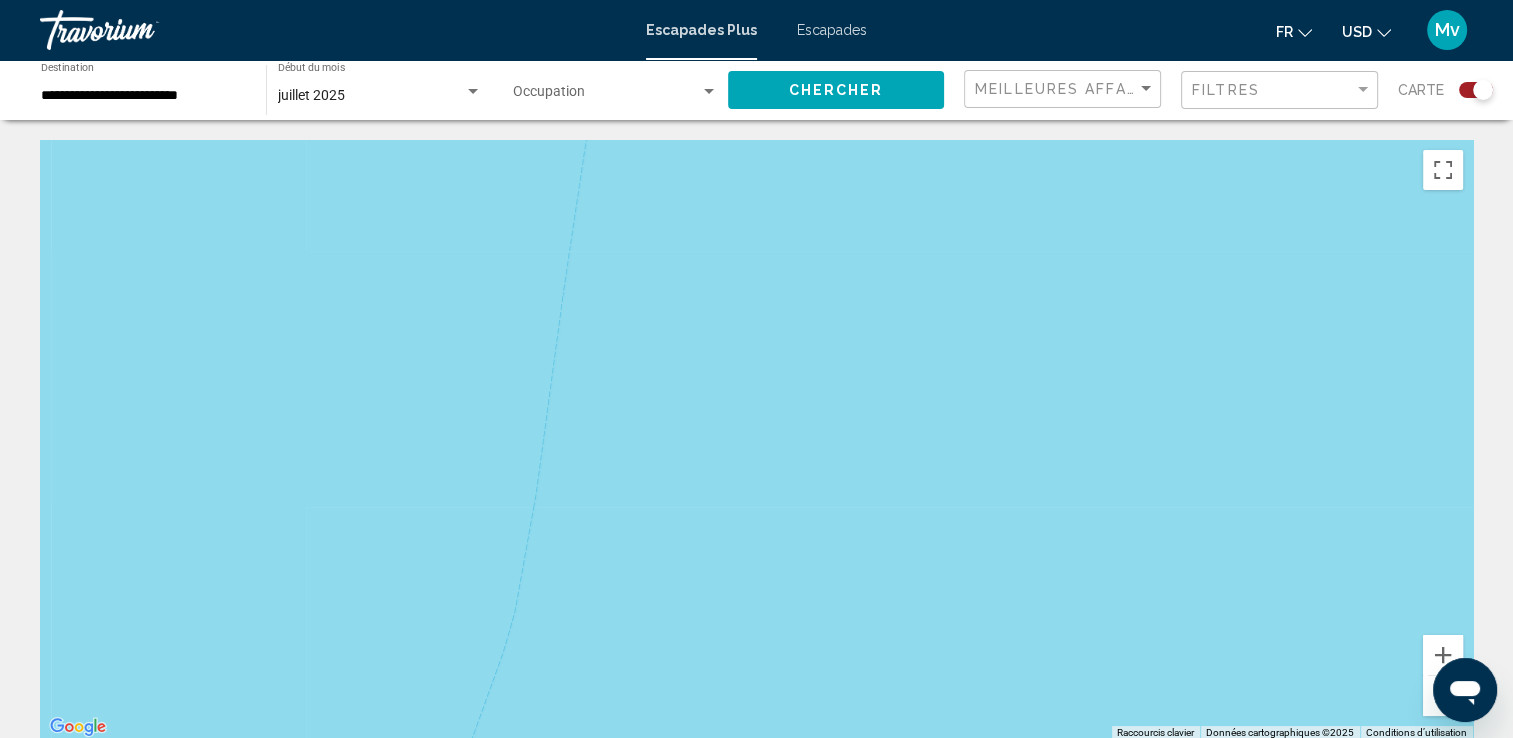 drag, startPoint x: 521, startPoint y: 353, endPoint x: 448, endPoint y: 369, distance: 74.73286 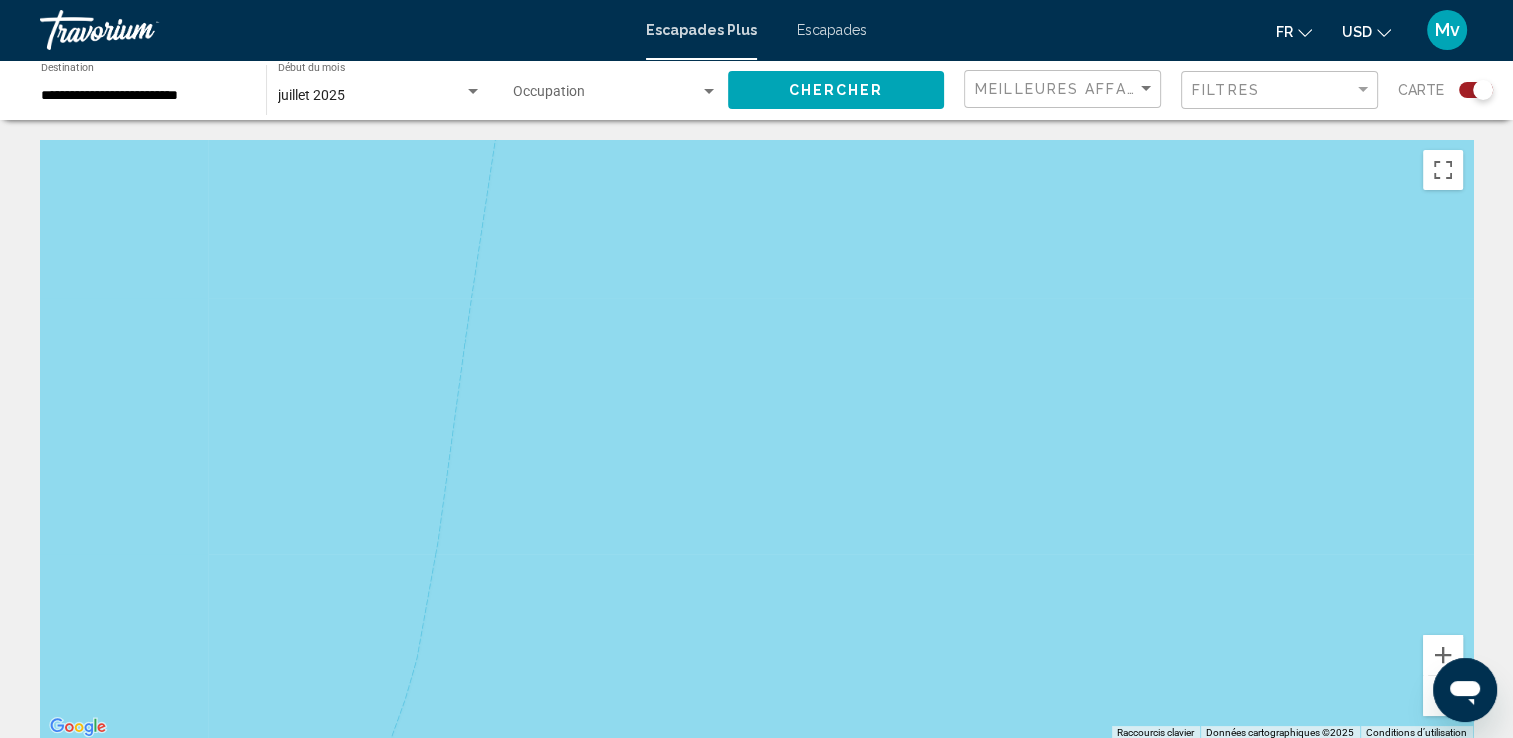 drag, startPoint x: 448, startPoint y: 369, endPoint x: 391, endPoint y: 392, distance: 61.46544 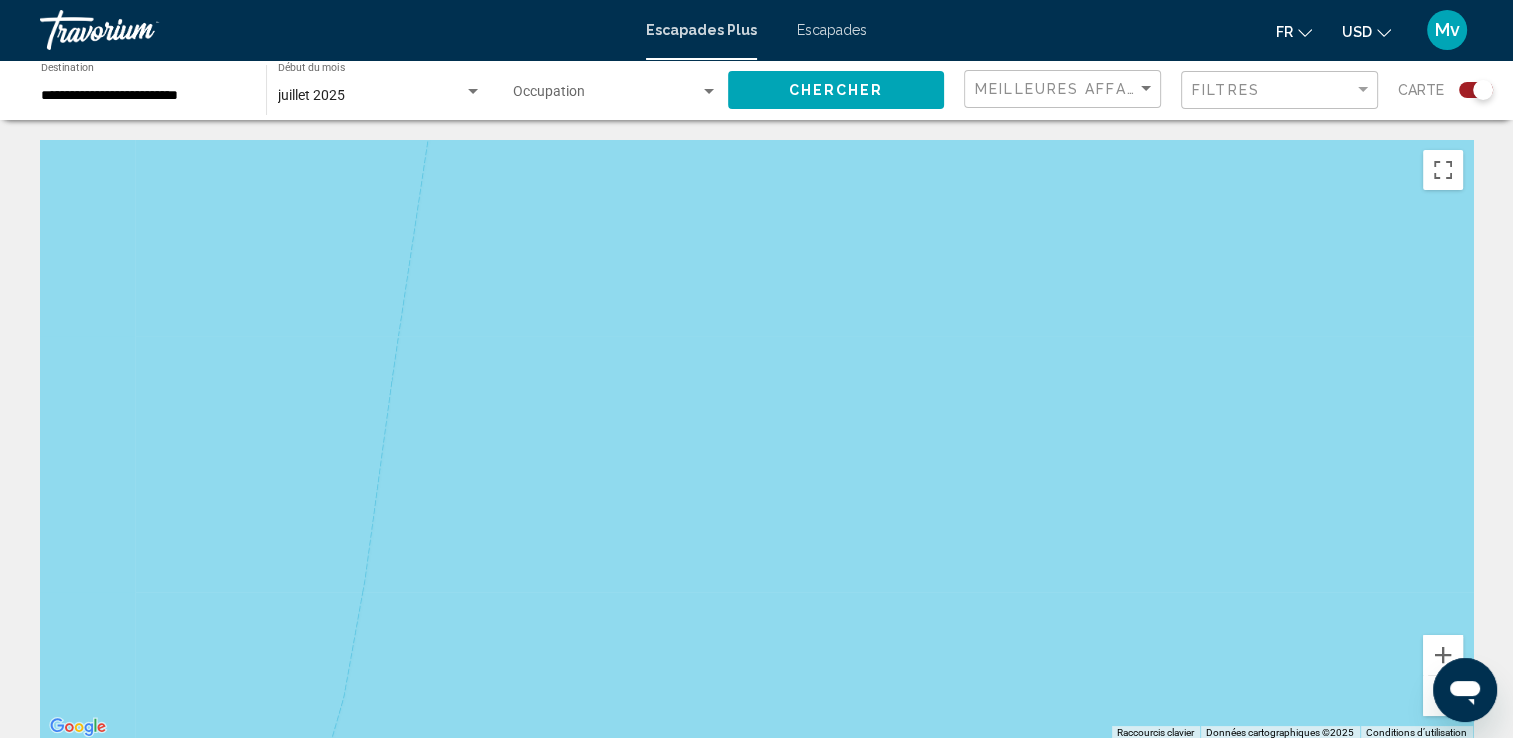 click on "Pour naviguer, appuyez sur les touches fléchées." at bounding box center (756, 440) 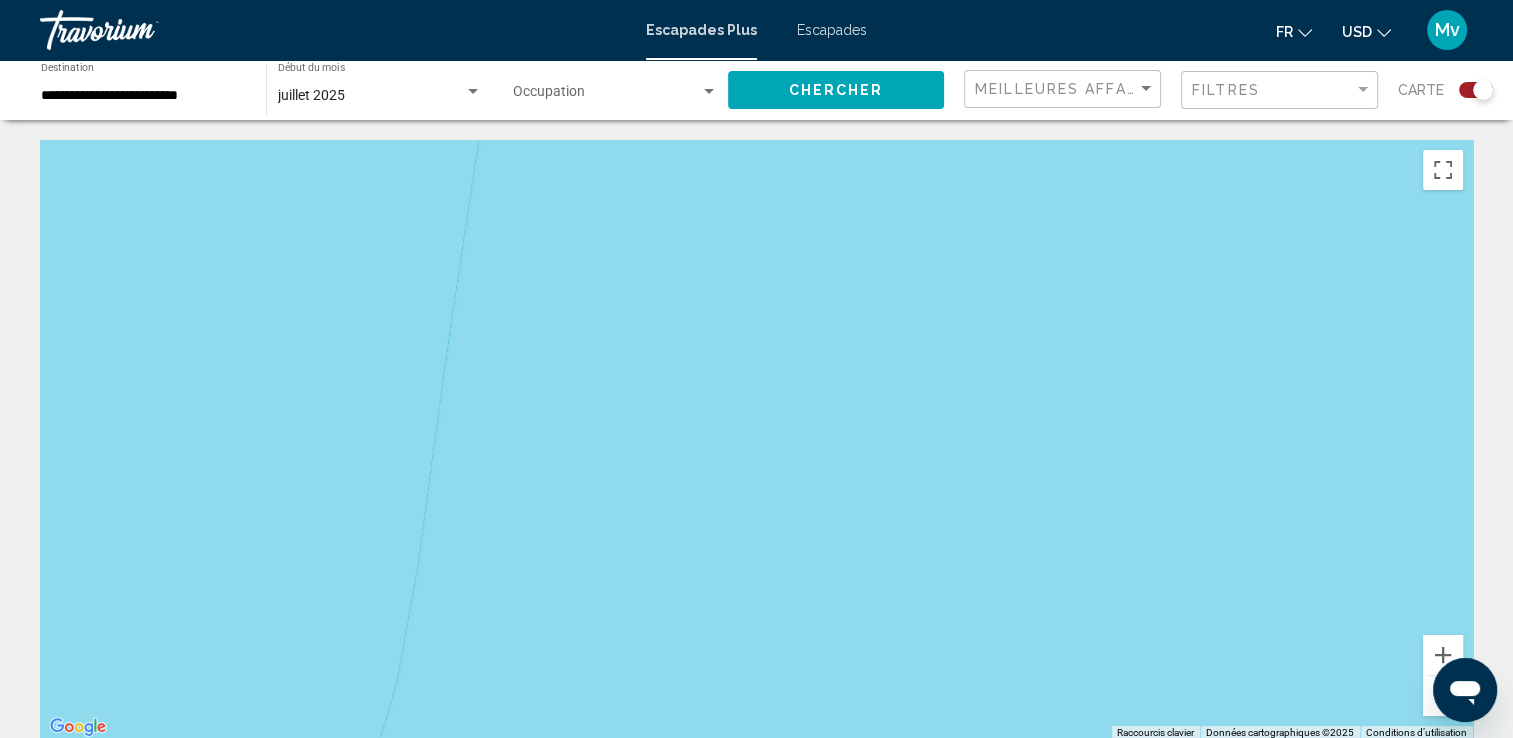click at bounding box center (1443, 696) 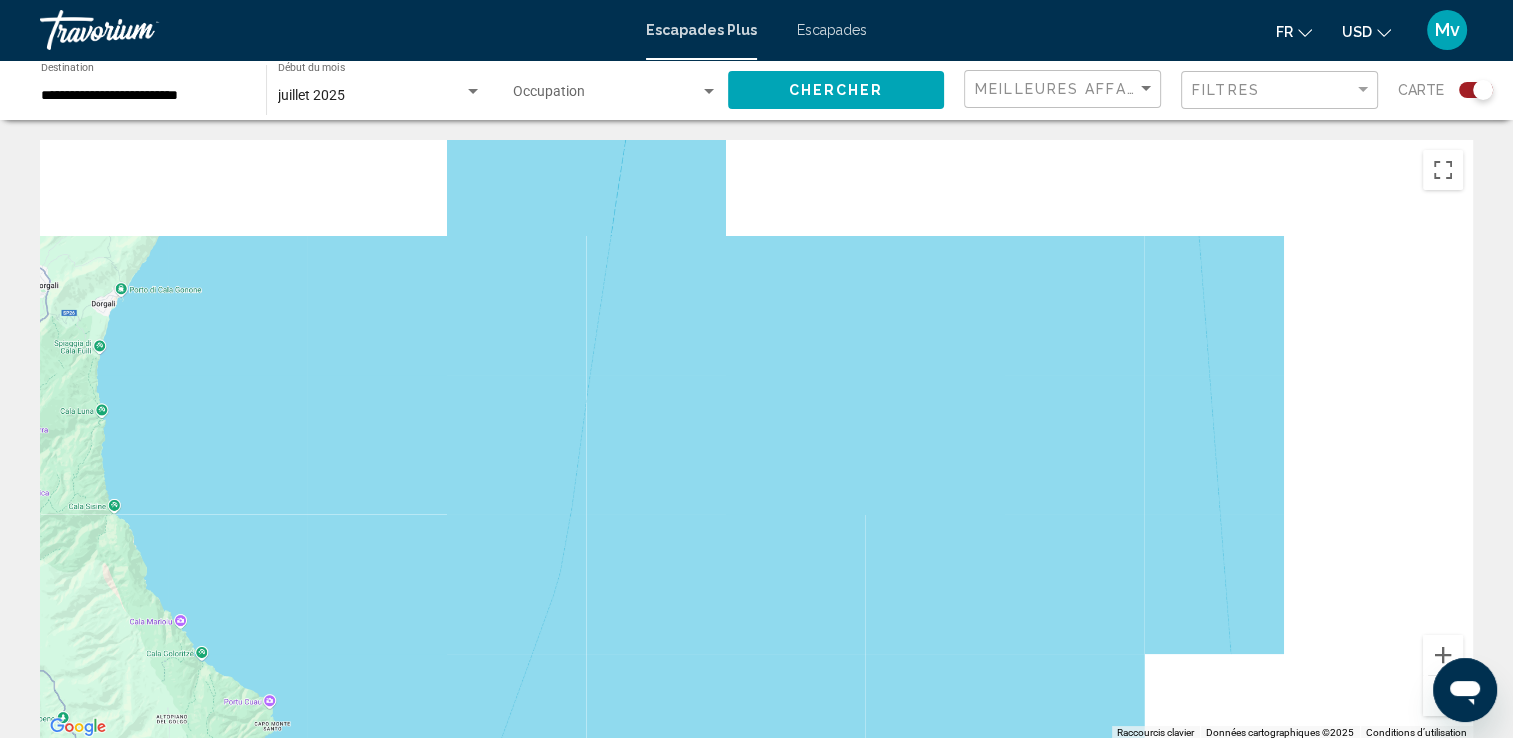 click at bounding box center (1443, 696) 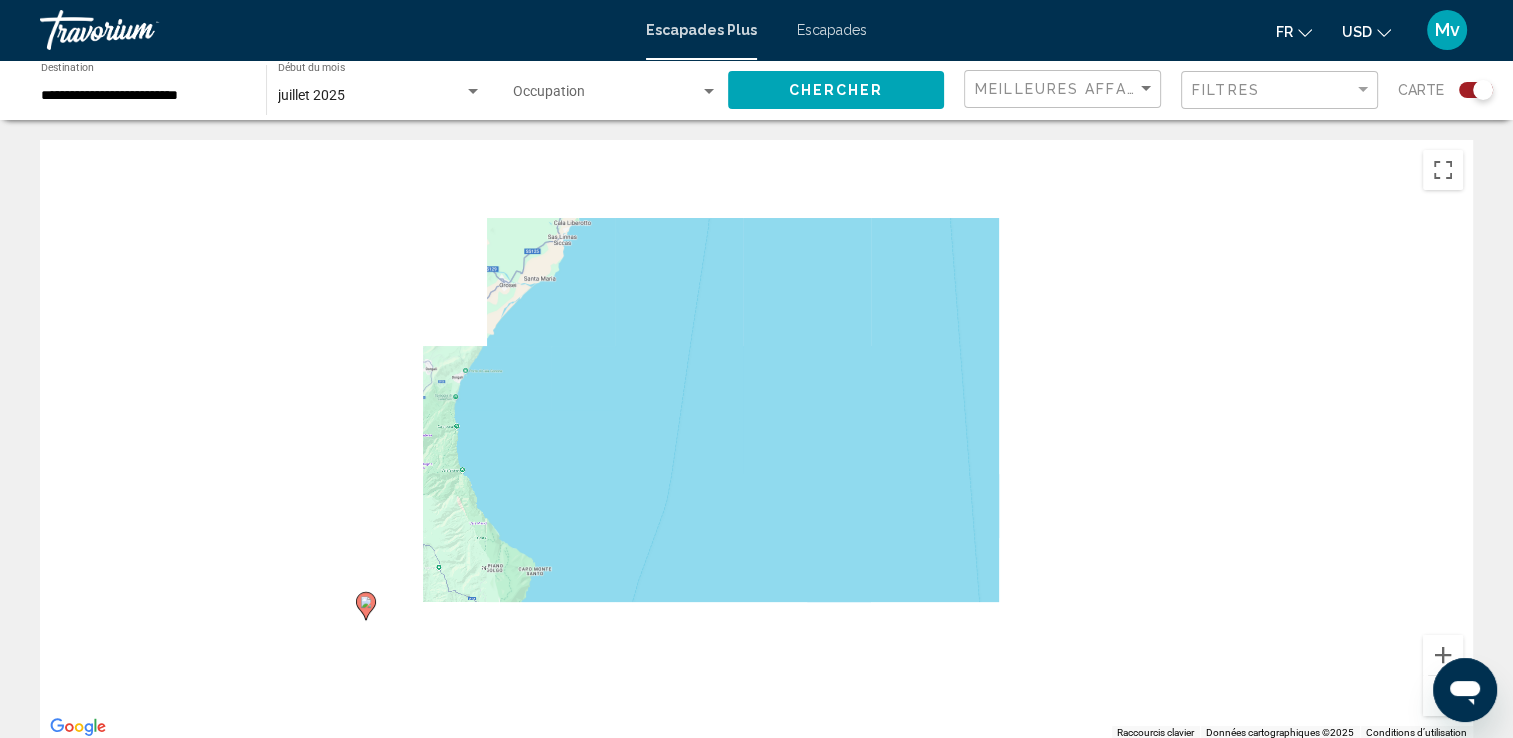click at bounding box center [1443, 696] 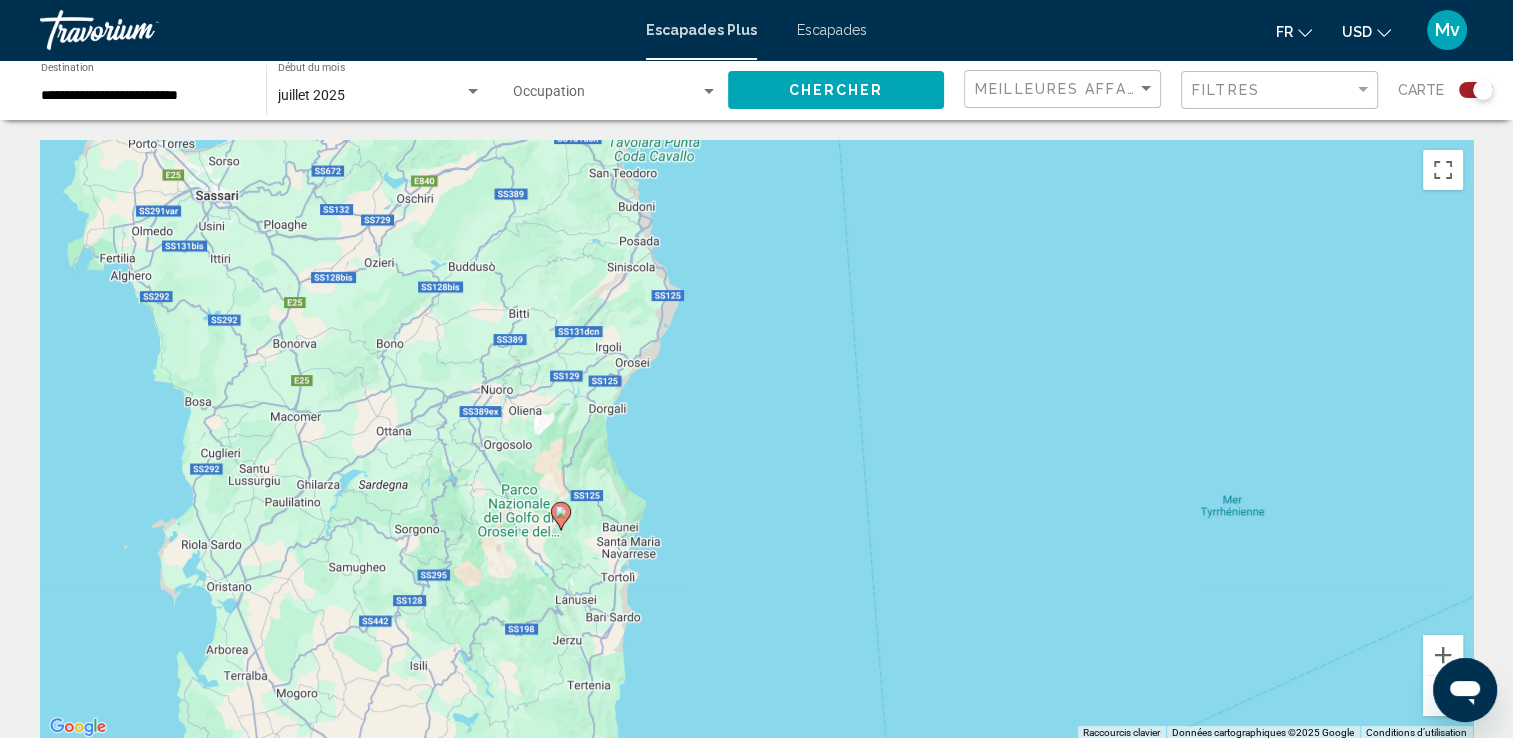 click at bounding box center (1443, 696) 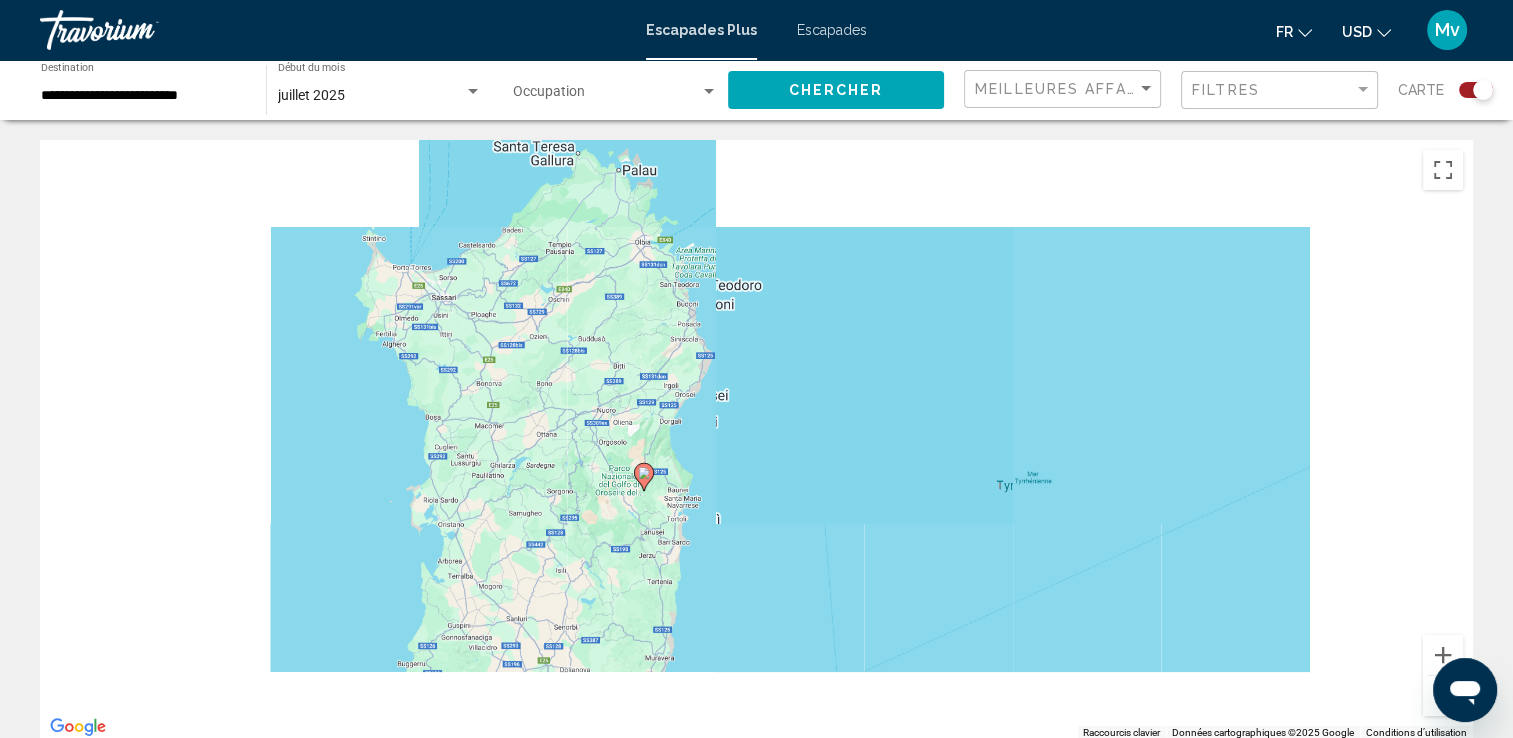 click at bounding box center (1443, 696) 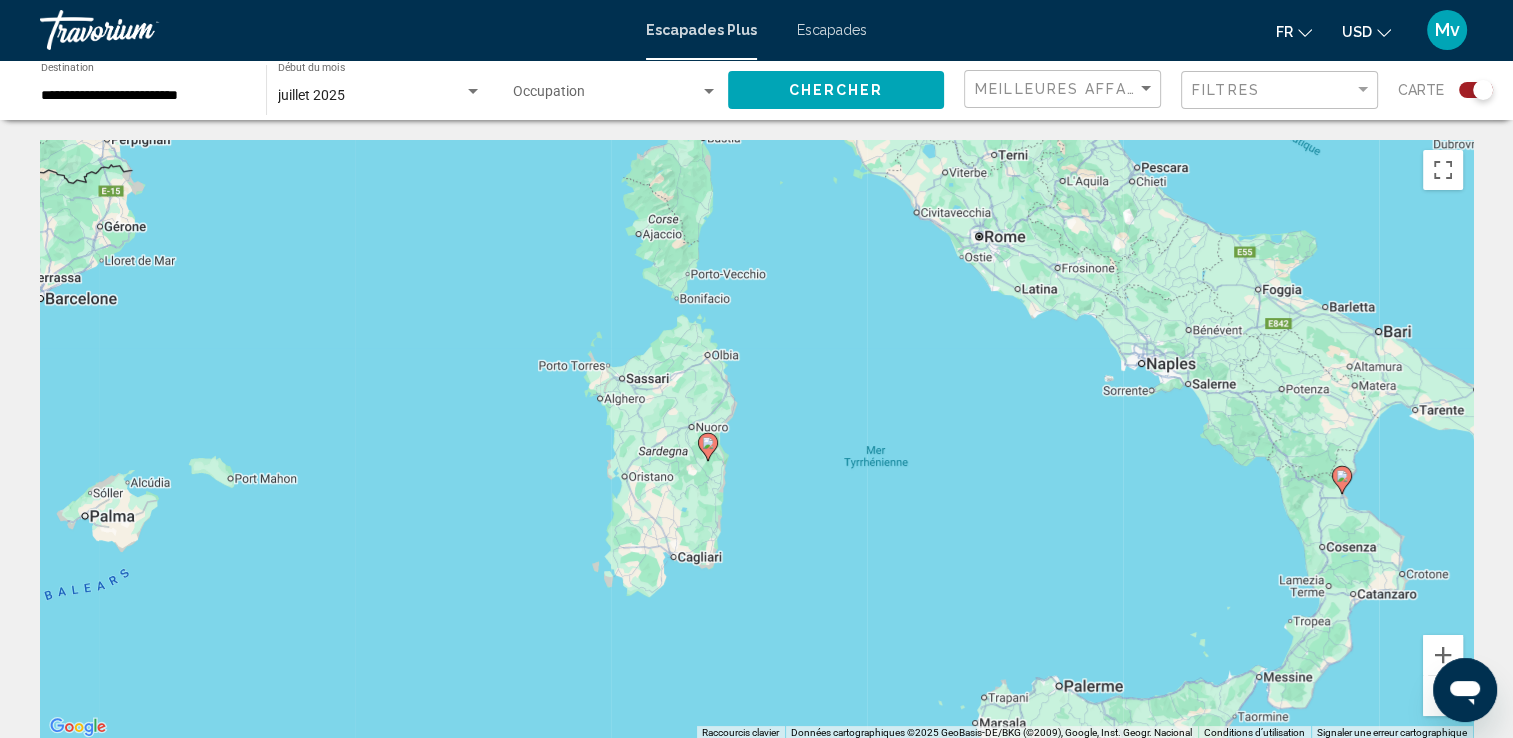 click 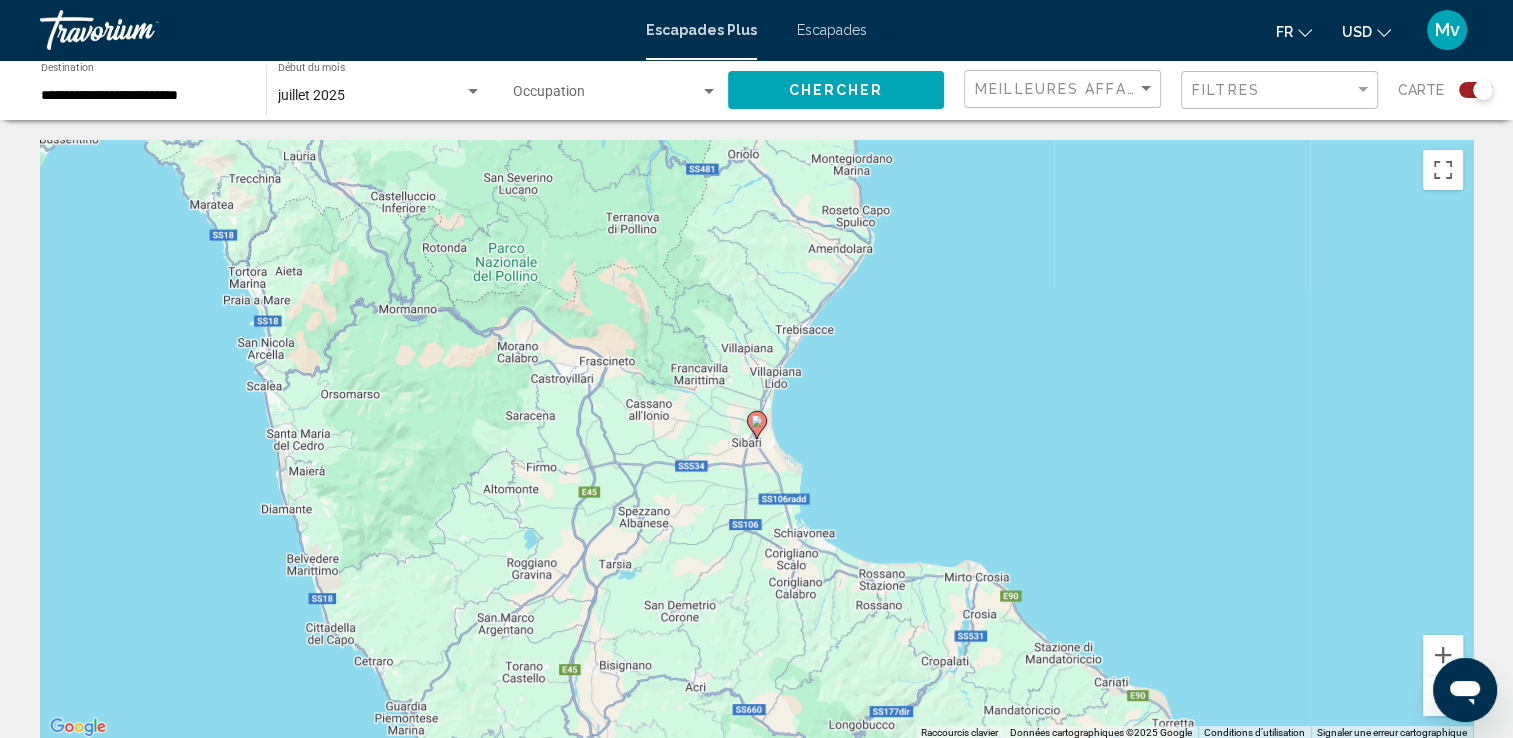 click 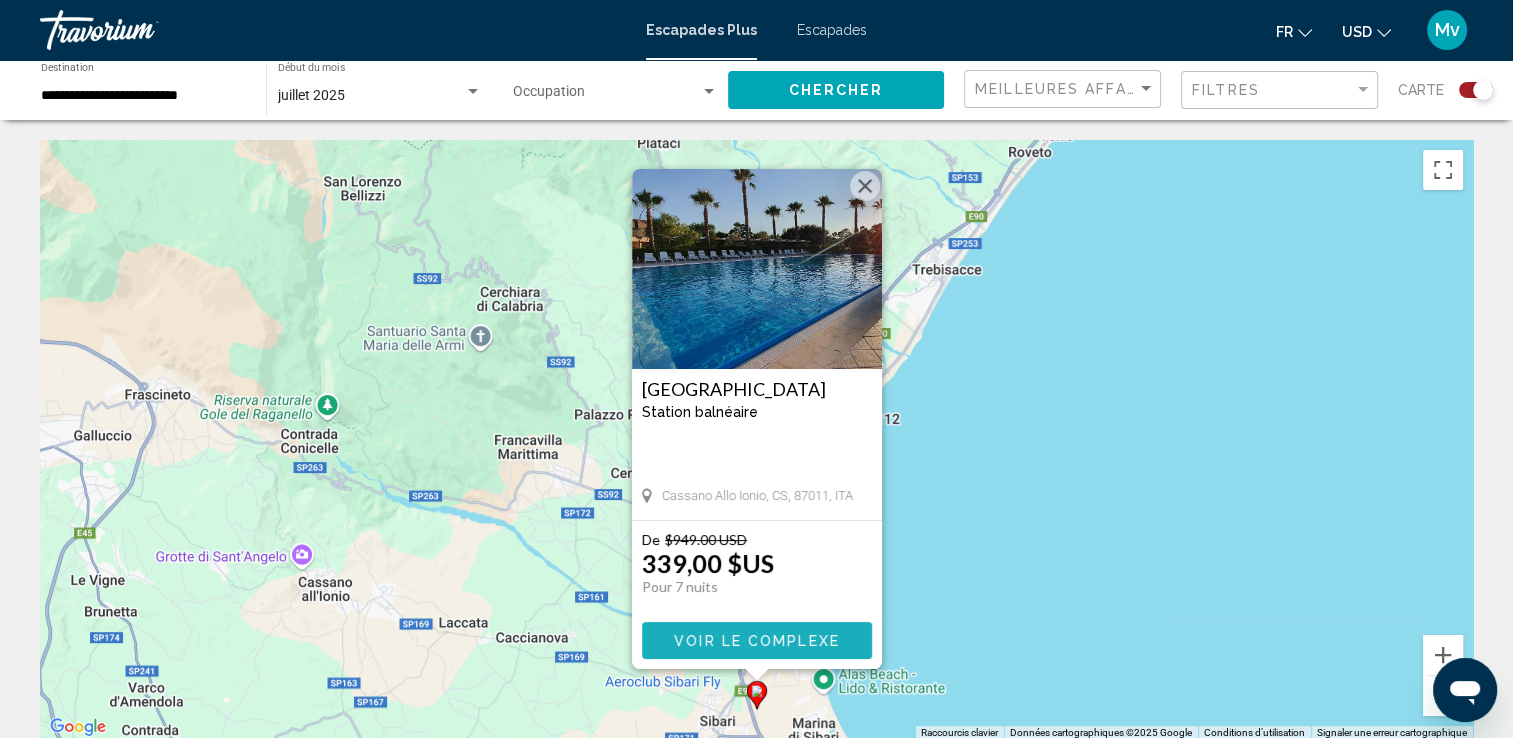 click on "Voir le complexe" at bounding box center [757, 641] 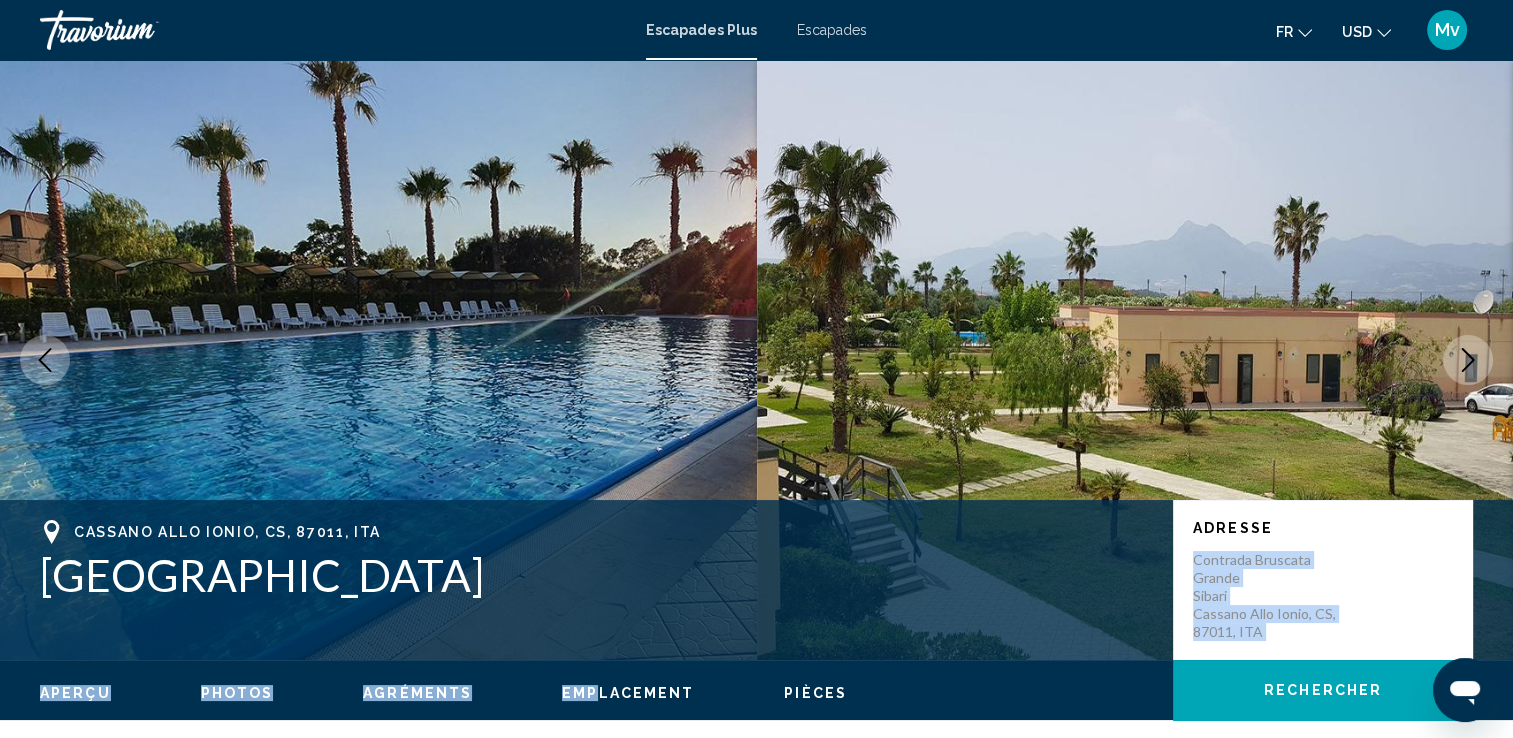 drag, startPoint x: 1369, startPoint y: 583, endPoint x: 594, endPoint y: 701, distance: 783.93176 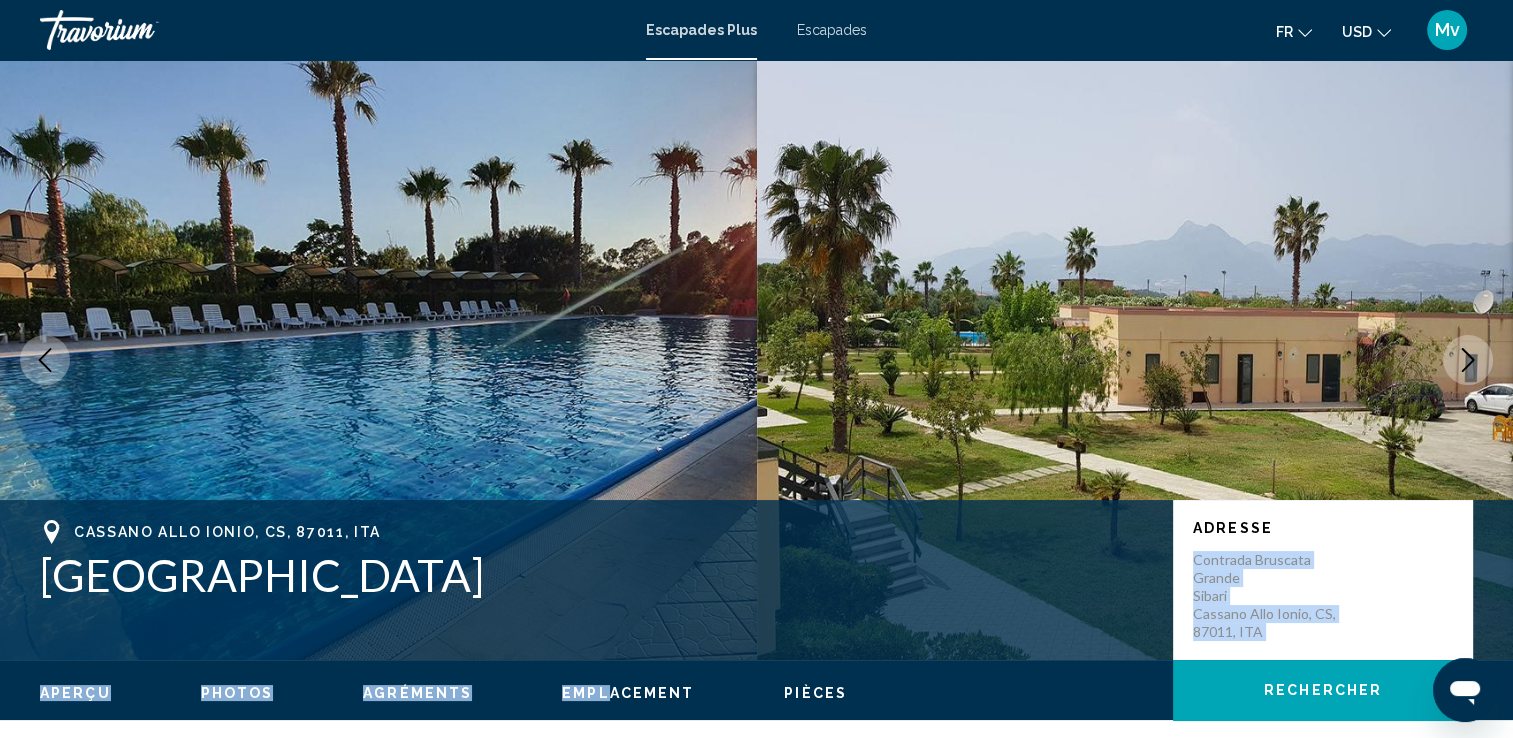 click at bounding box center (1135, 360) 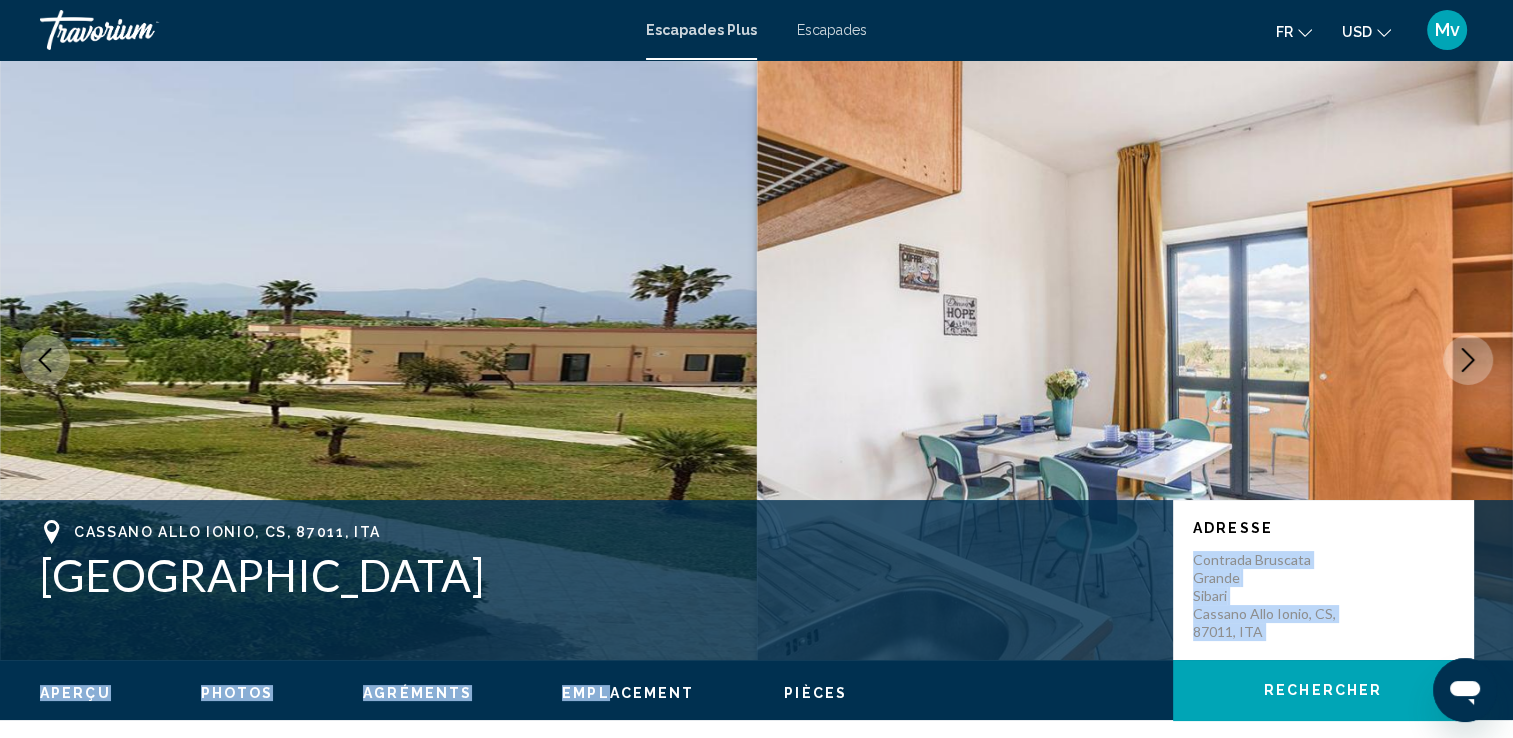 click at bounding box center (1468, 360) 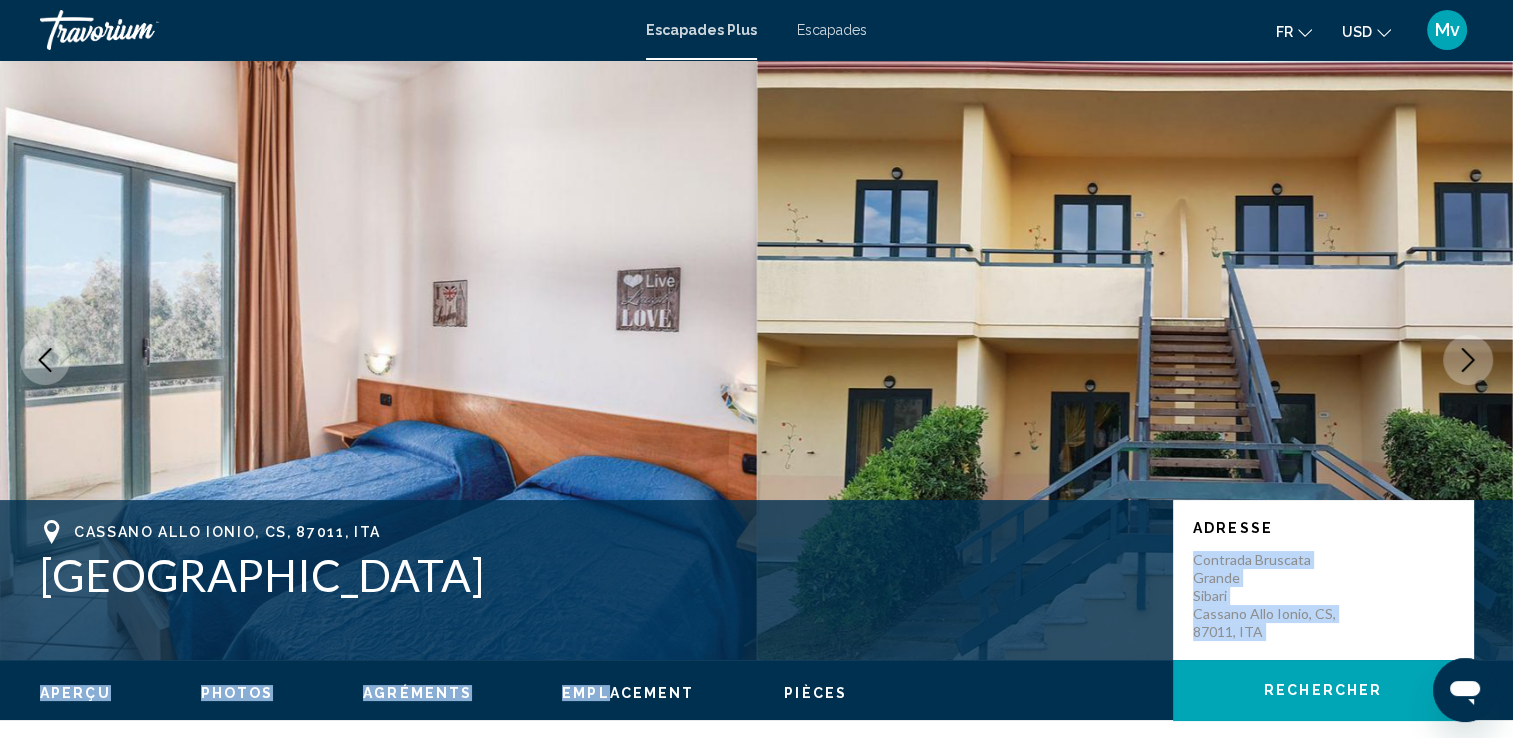 click at bounding box center (1468, 360) 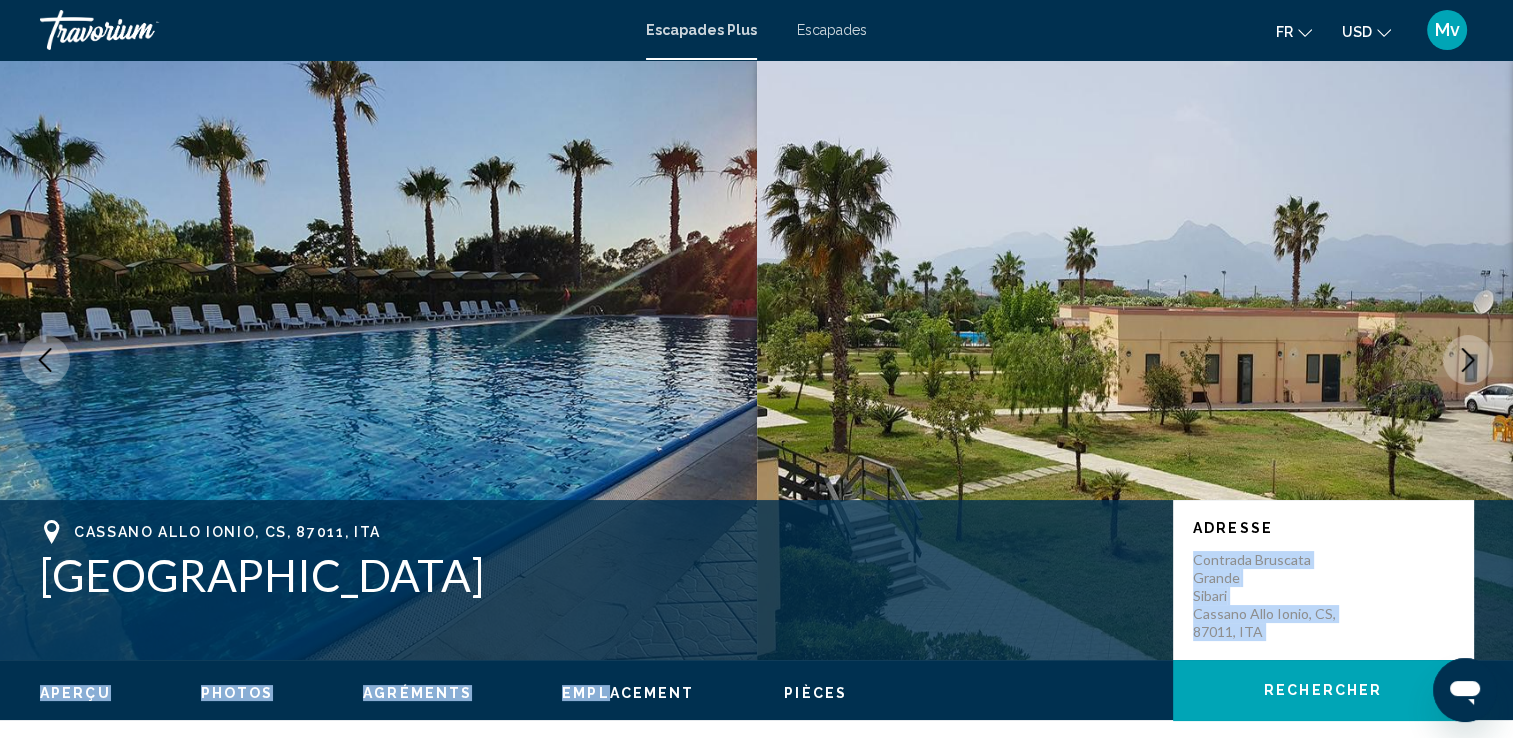 click at bounding box center (1468, 360) 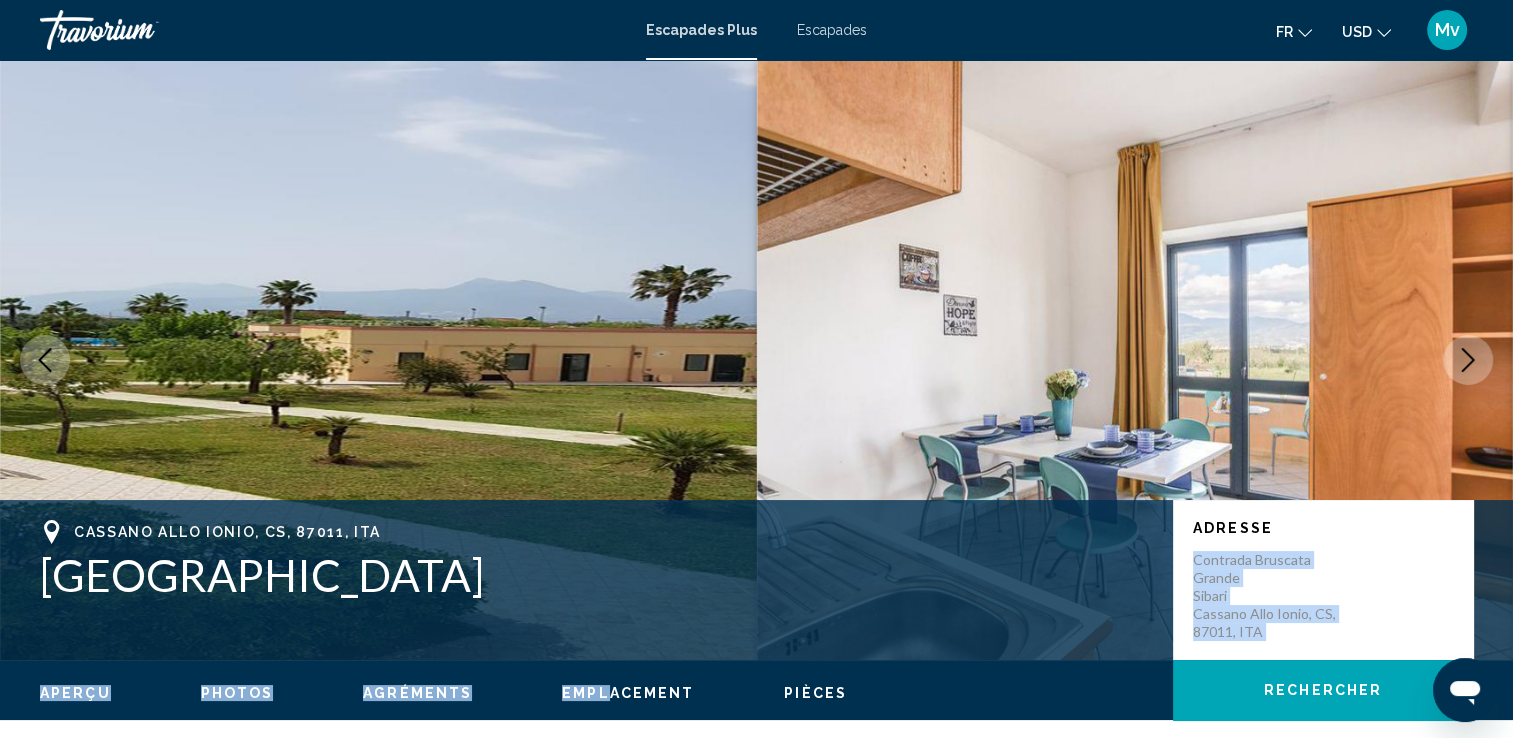 click at bounding box center [1468, 360] 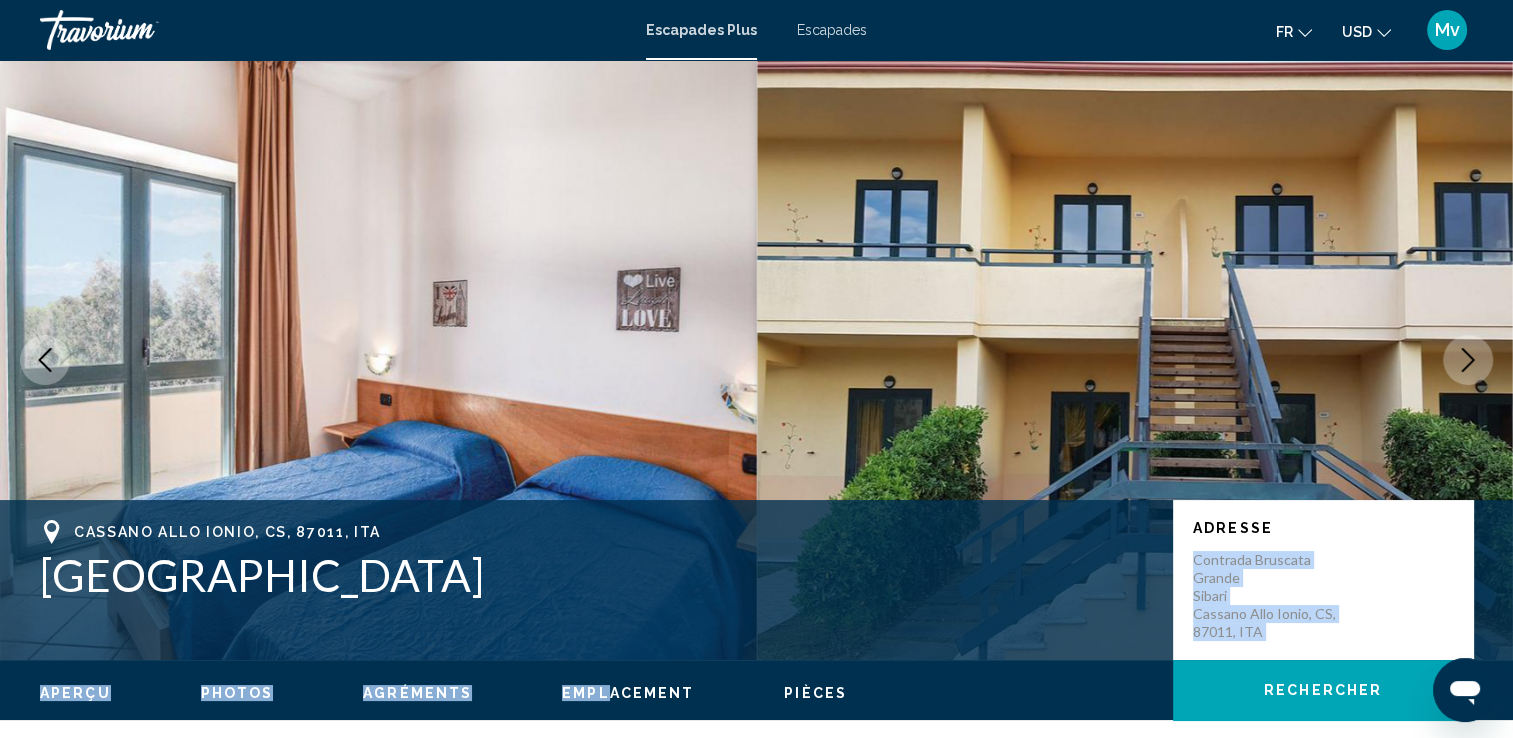 click at bounding box center (1468, 360) 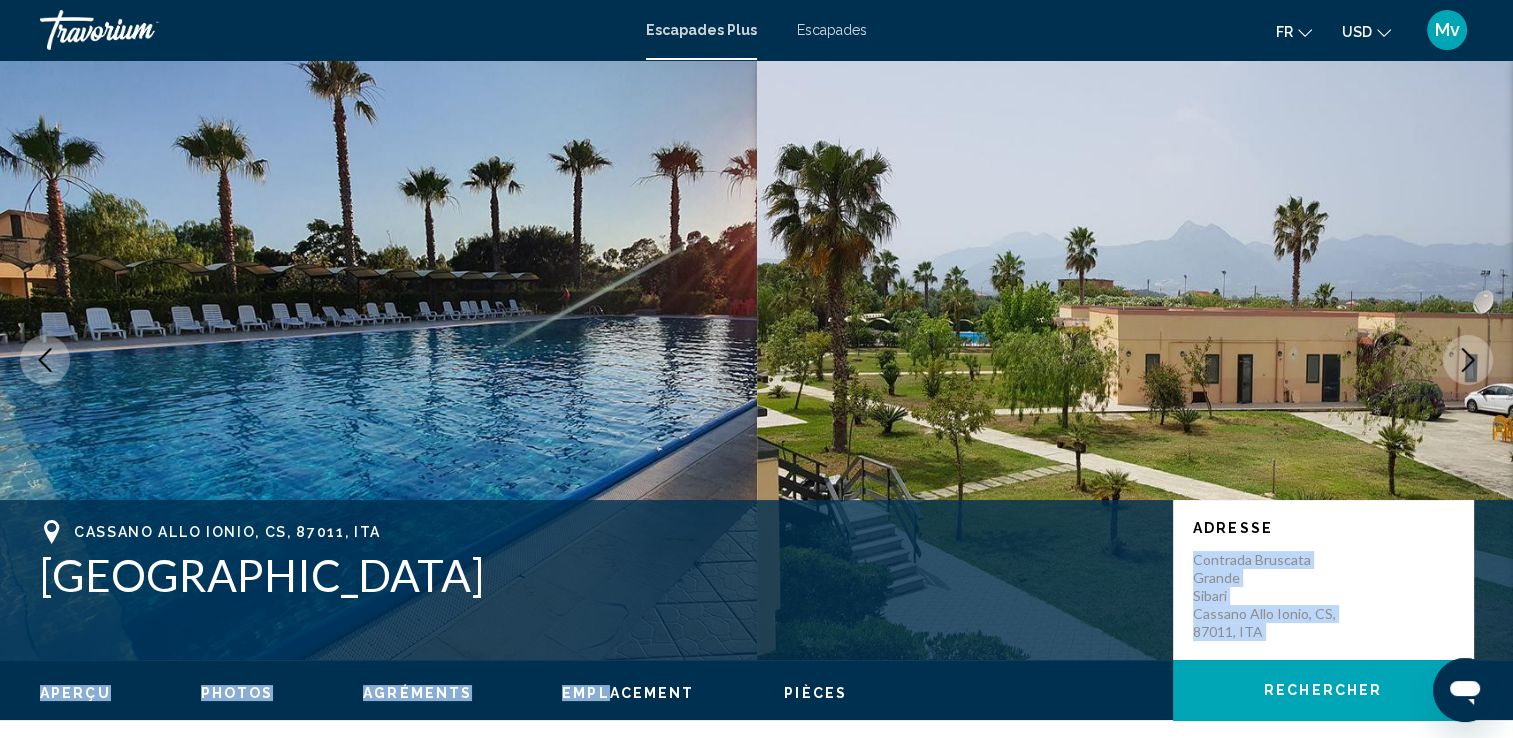 click on "Aperçu" at bounding box center (75, 693) 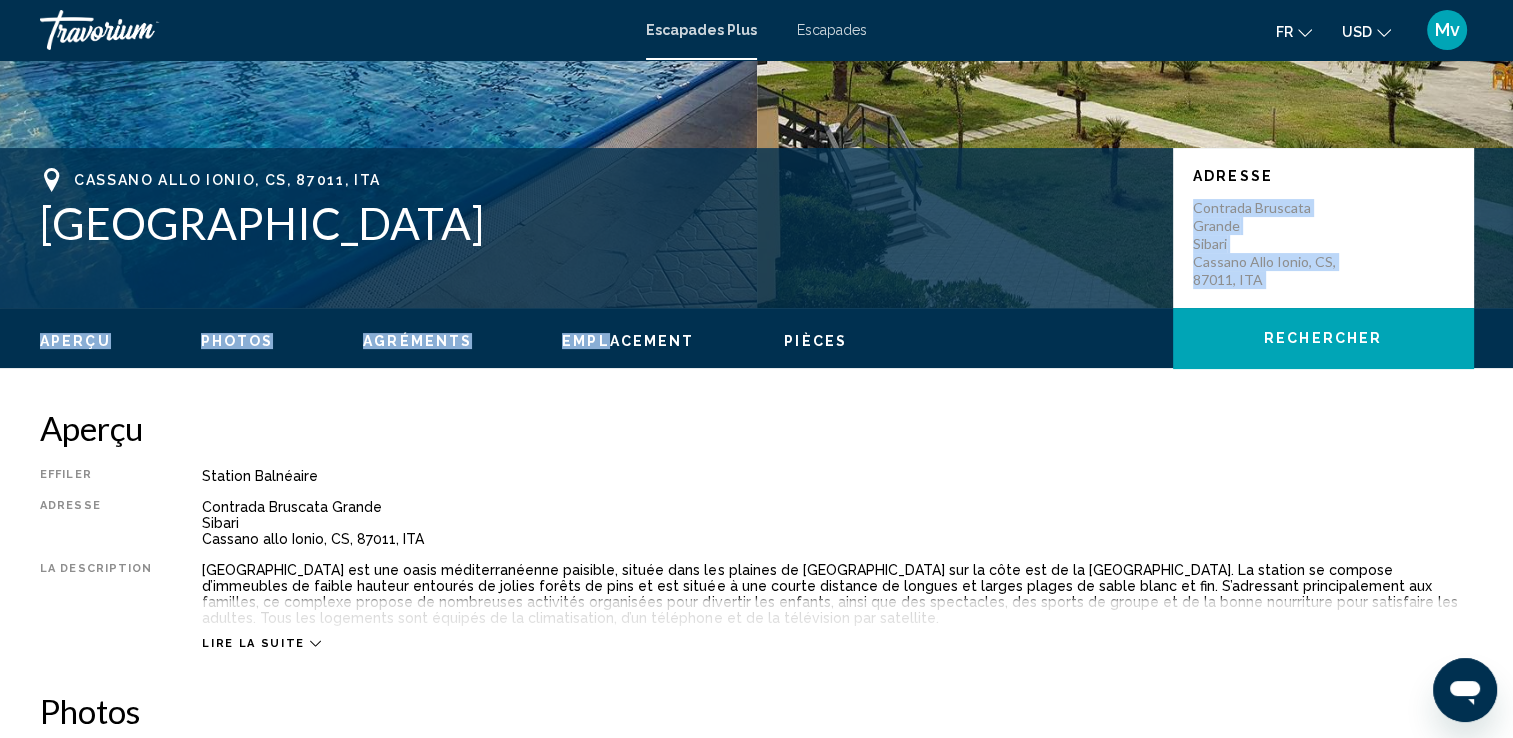 scroll, scrollTop: 640, scrollLeft: 0, axis: vertical 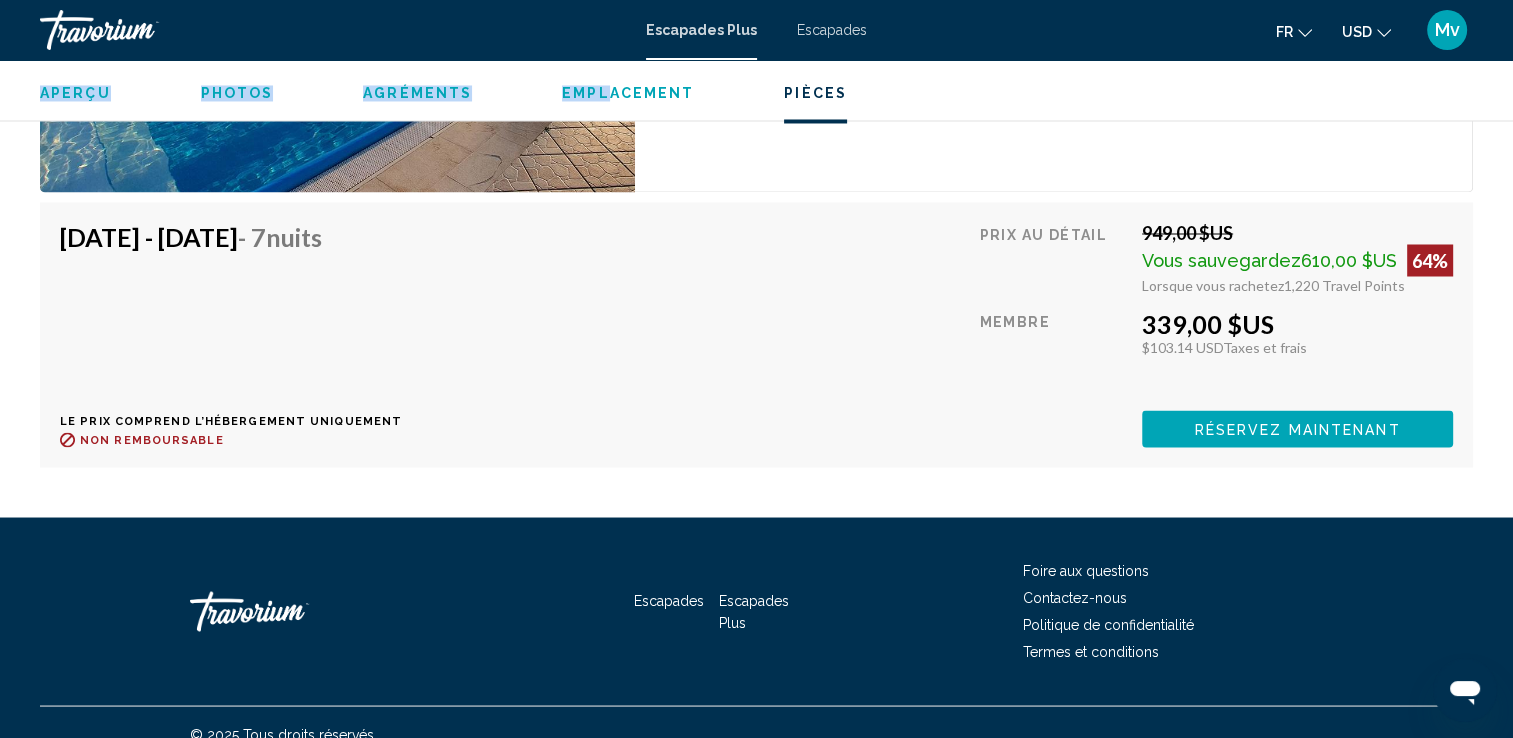 click on "Escapades" at bounding box center (832, 30) 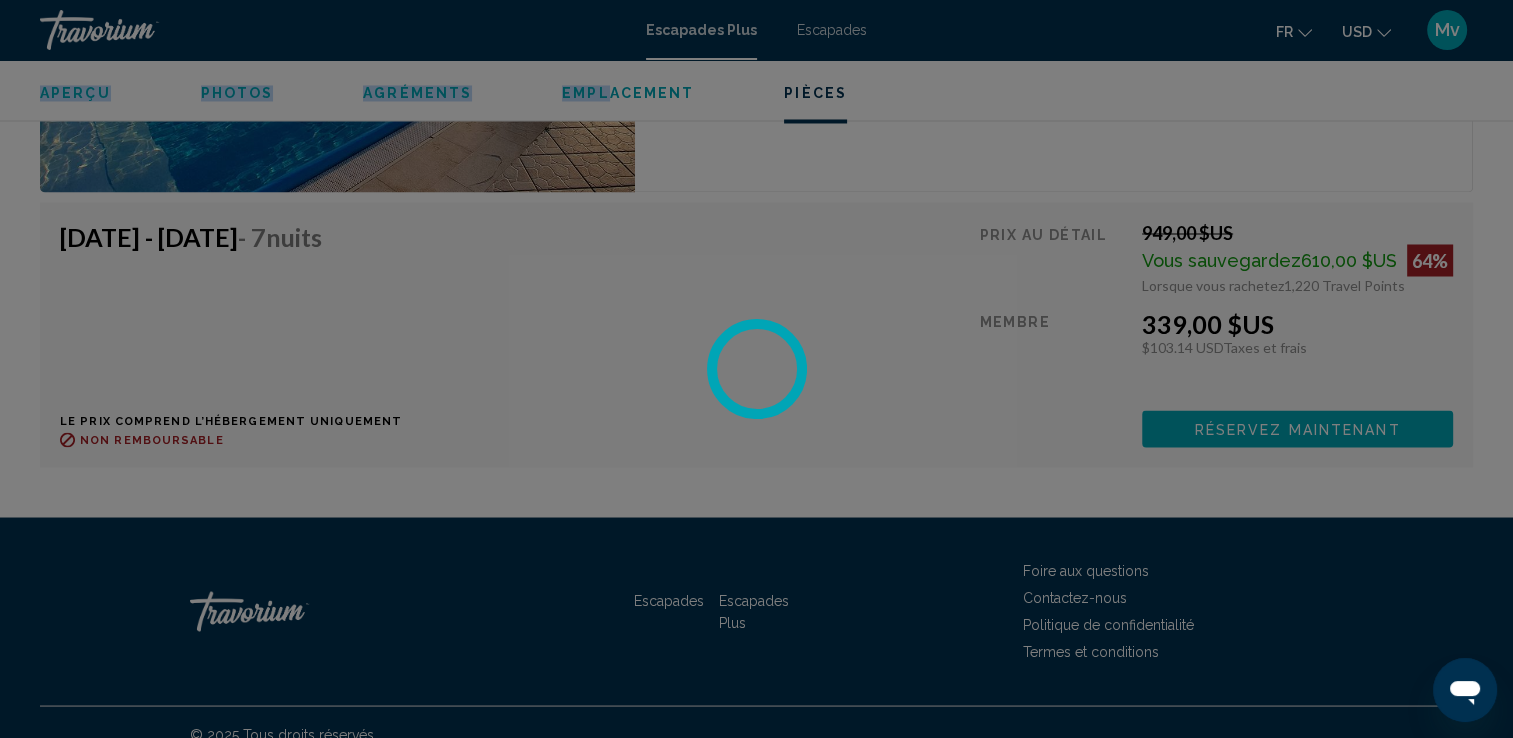 scroll, scrollTop: 0, scrollLeft: 0, axis: both 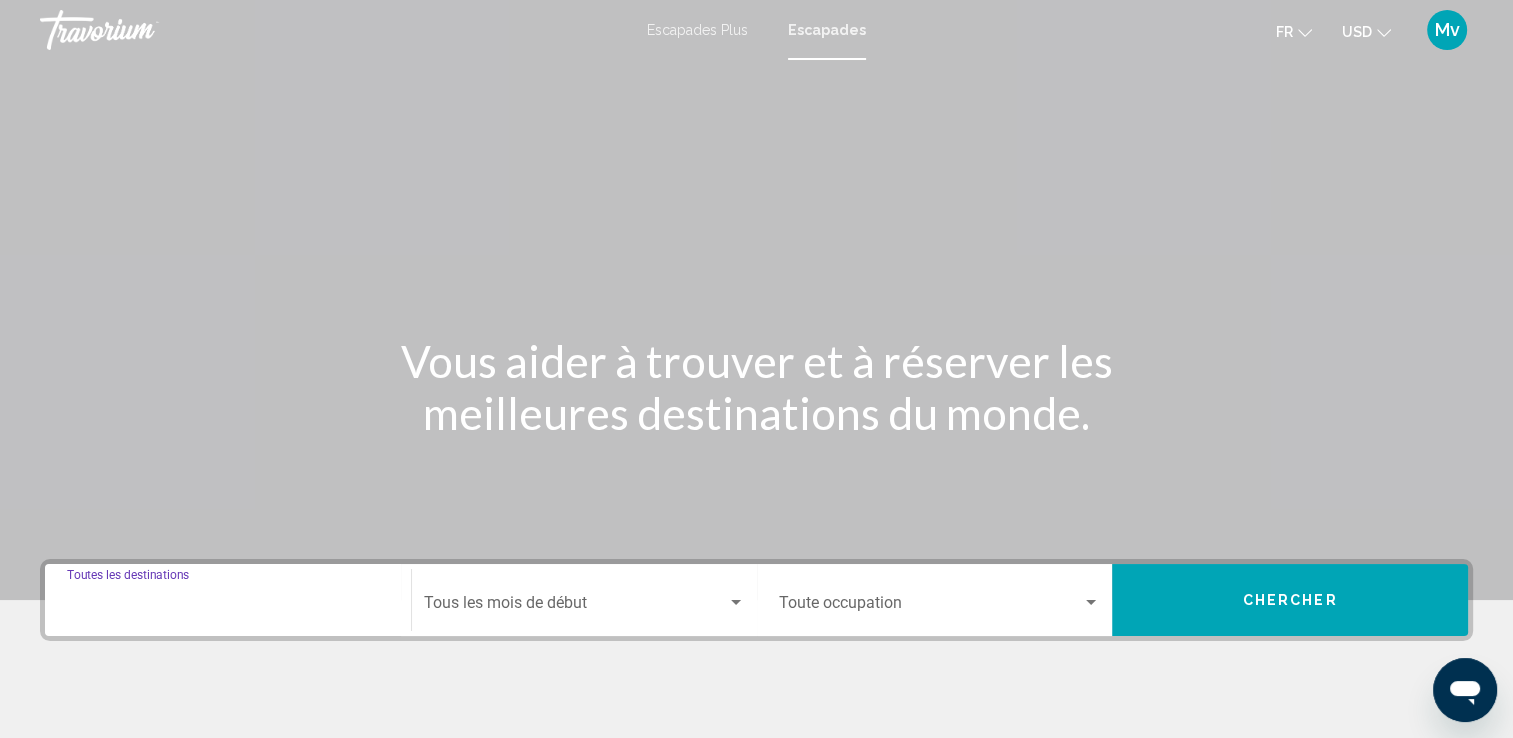 click on "Destination Toutes les destinations" at bounding box center [228, 607] 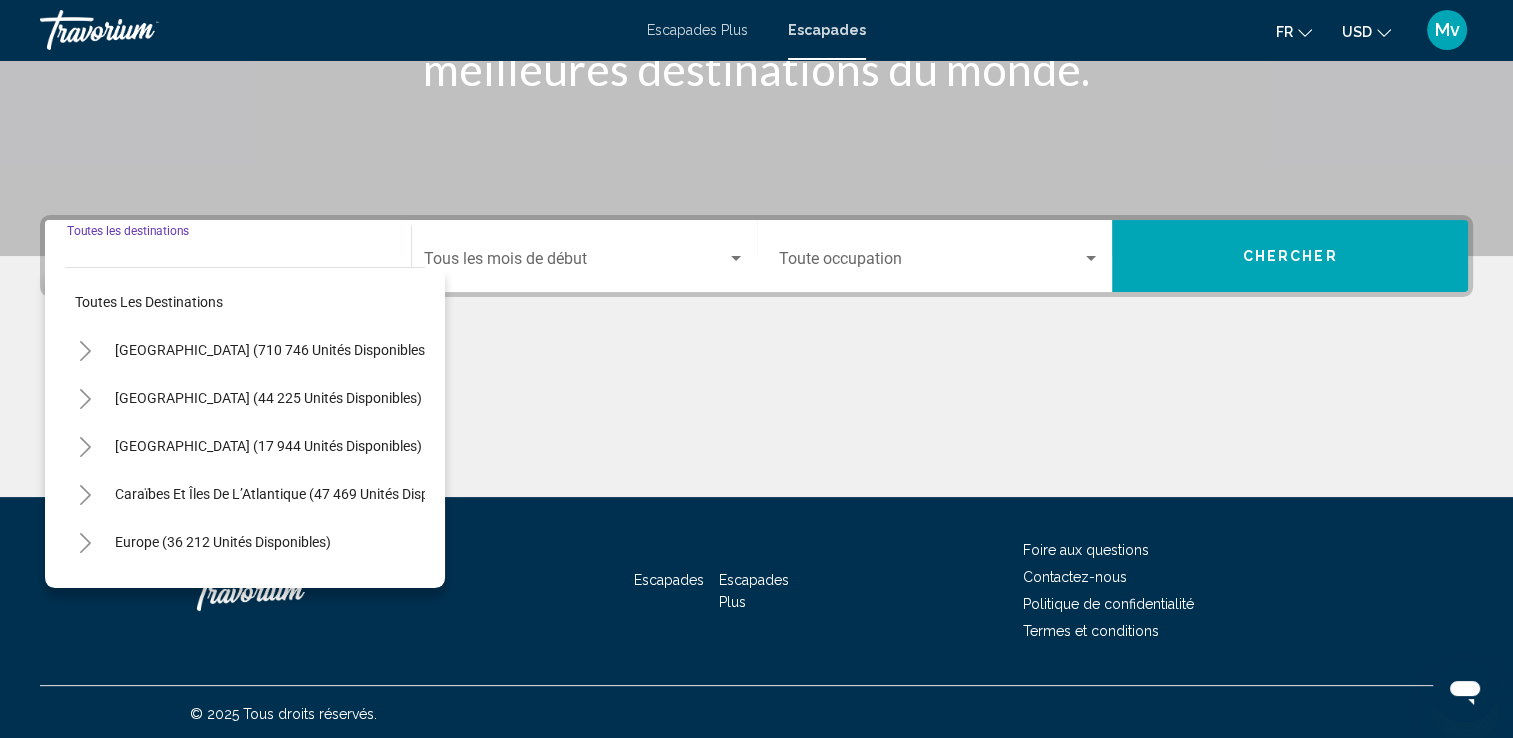 scroll, scrollTop: 347, scrollLeft: 0, axis: vertical 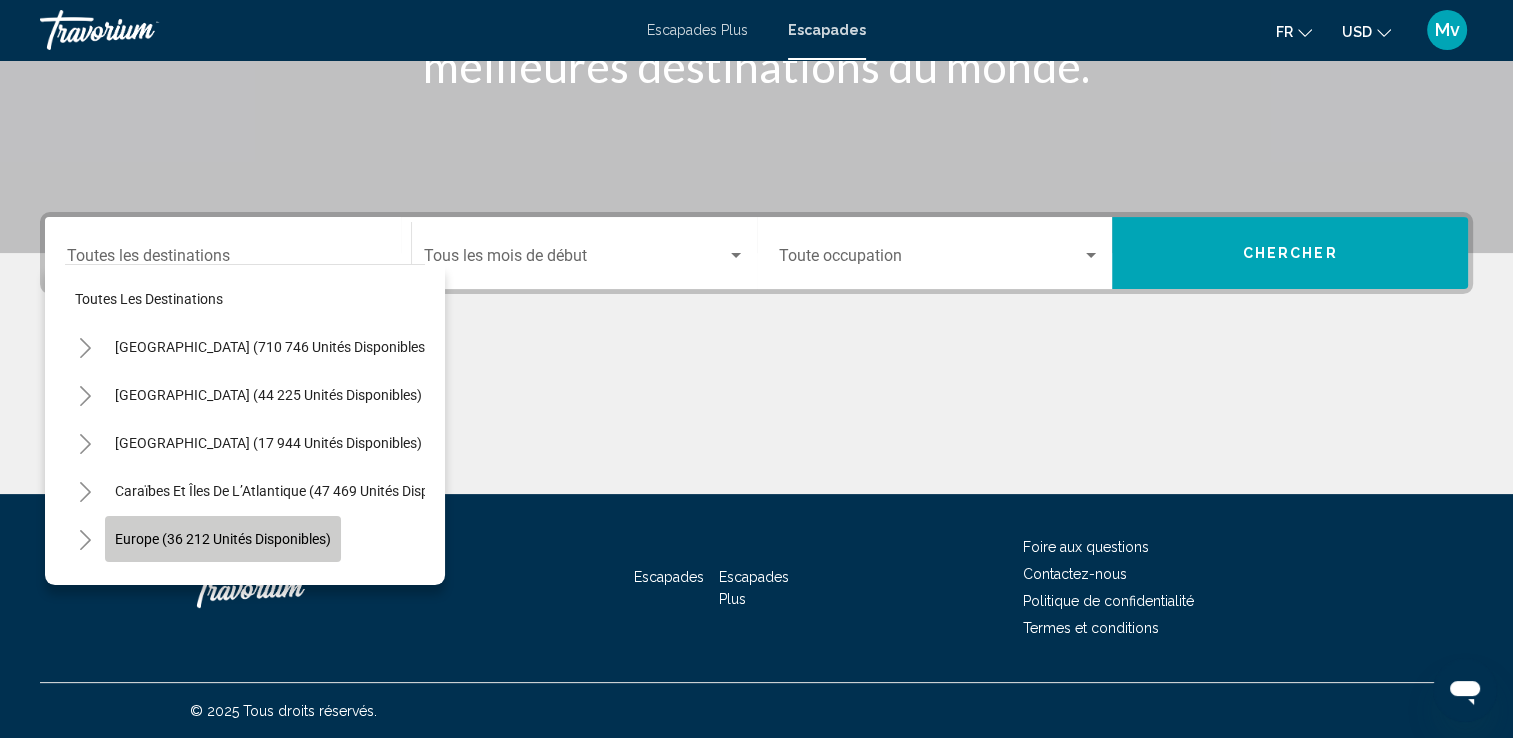 click on "Europe (36 212 unités disponibles)" 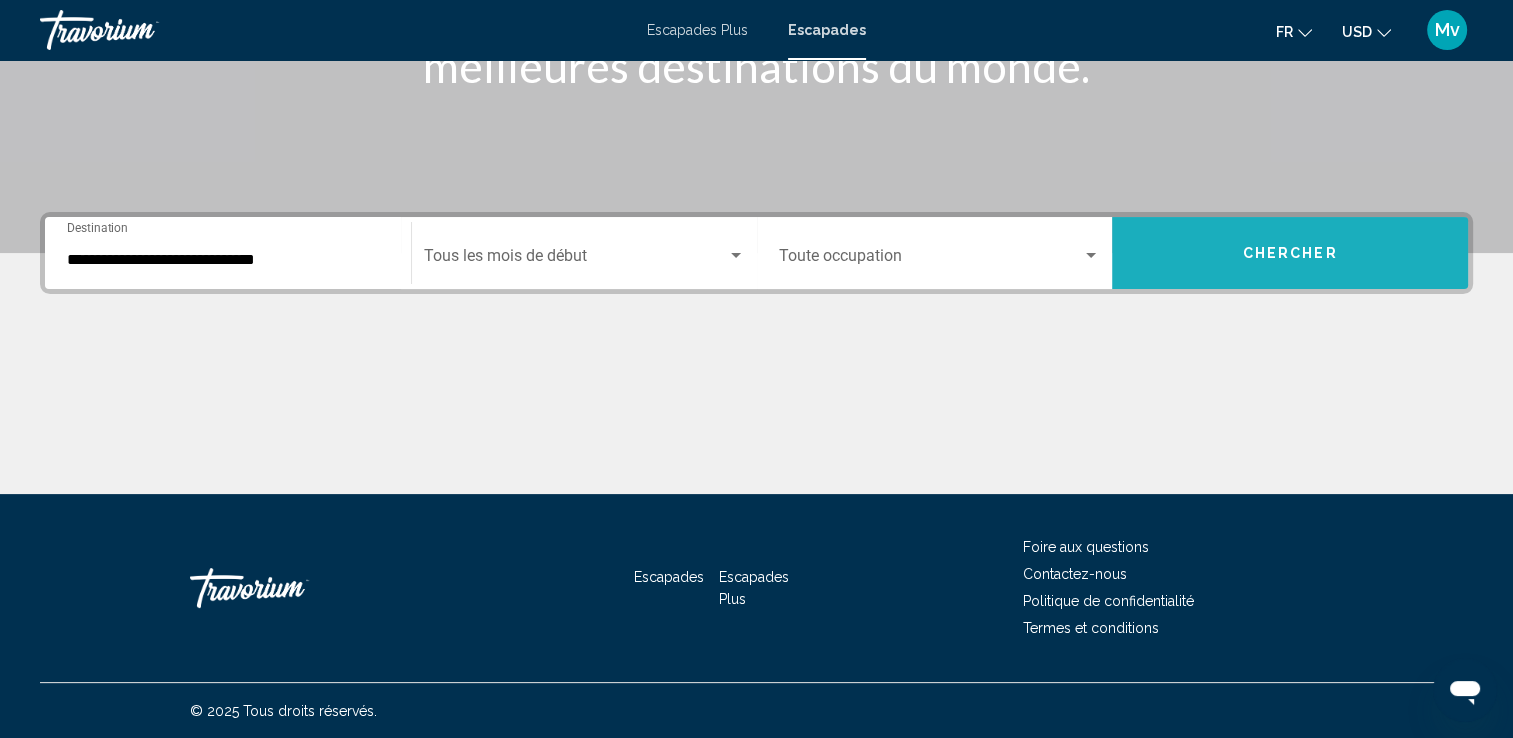 click on "Chercher" at bounding box center (1290, 254) 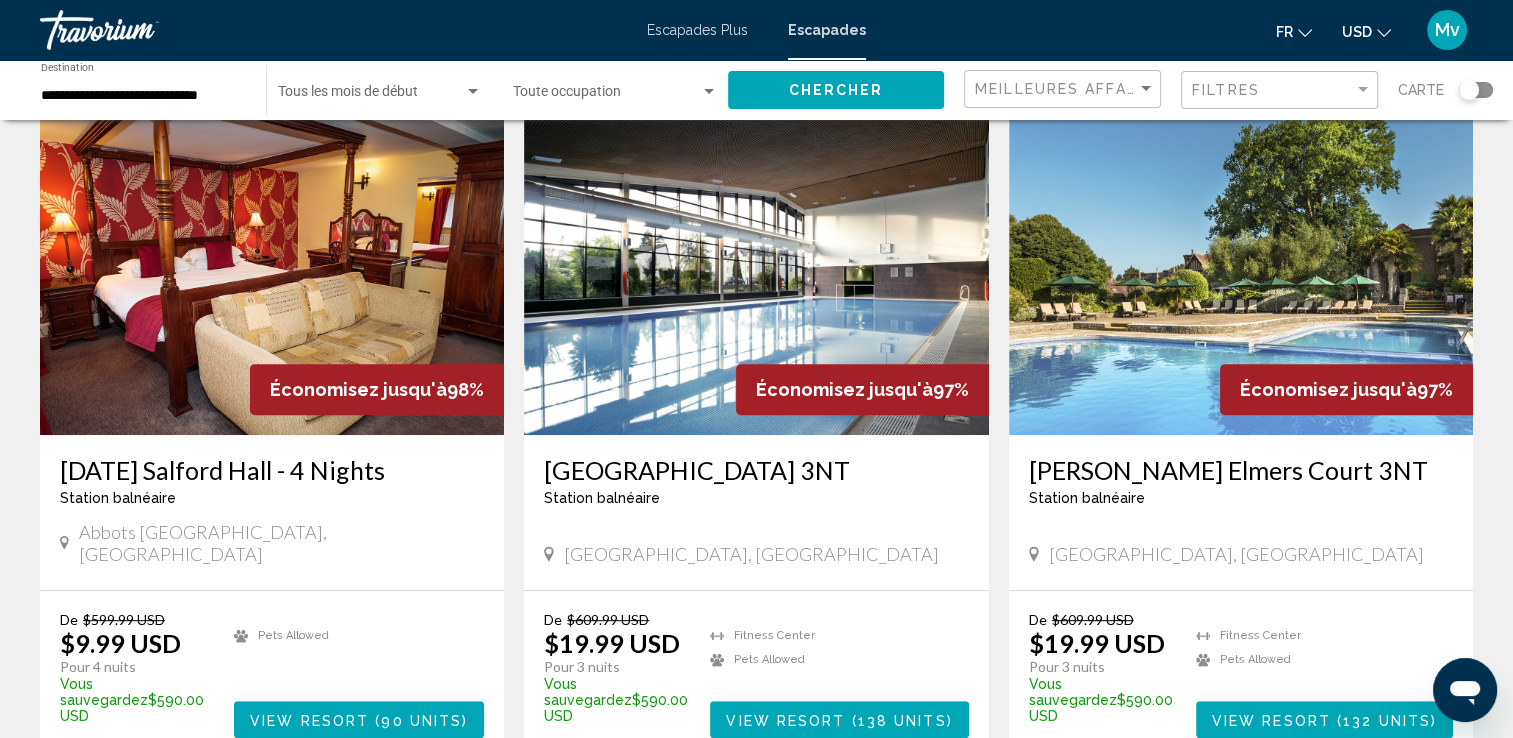 scroll, scrollTop: 809, scrollLeft: 0, axis: vertical 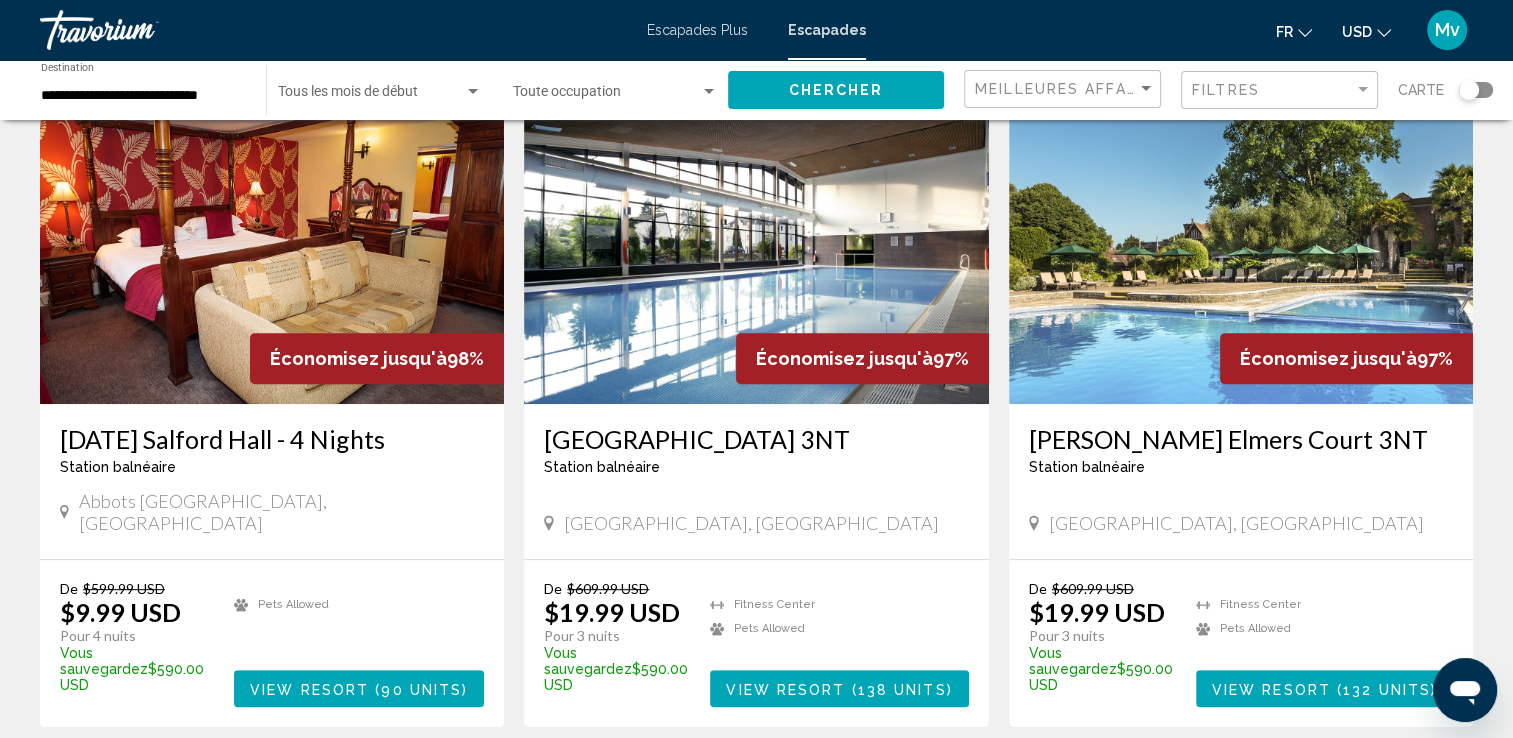 click at bounding box center (1241, 244) 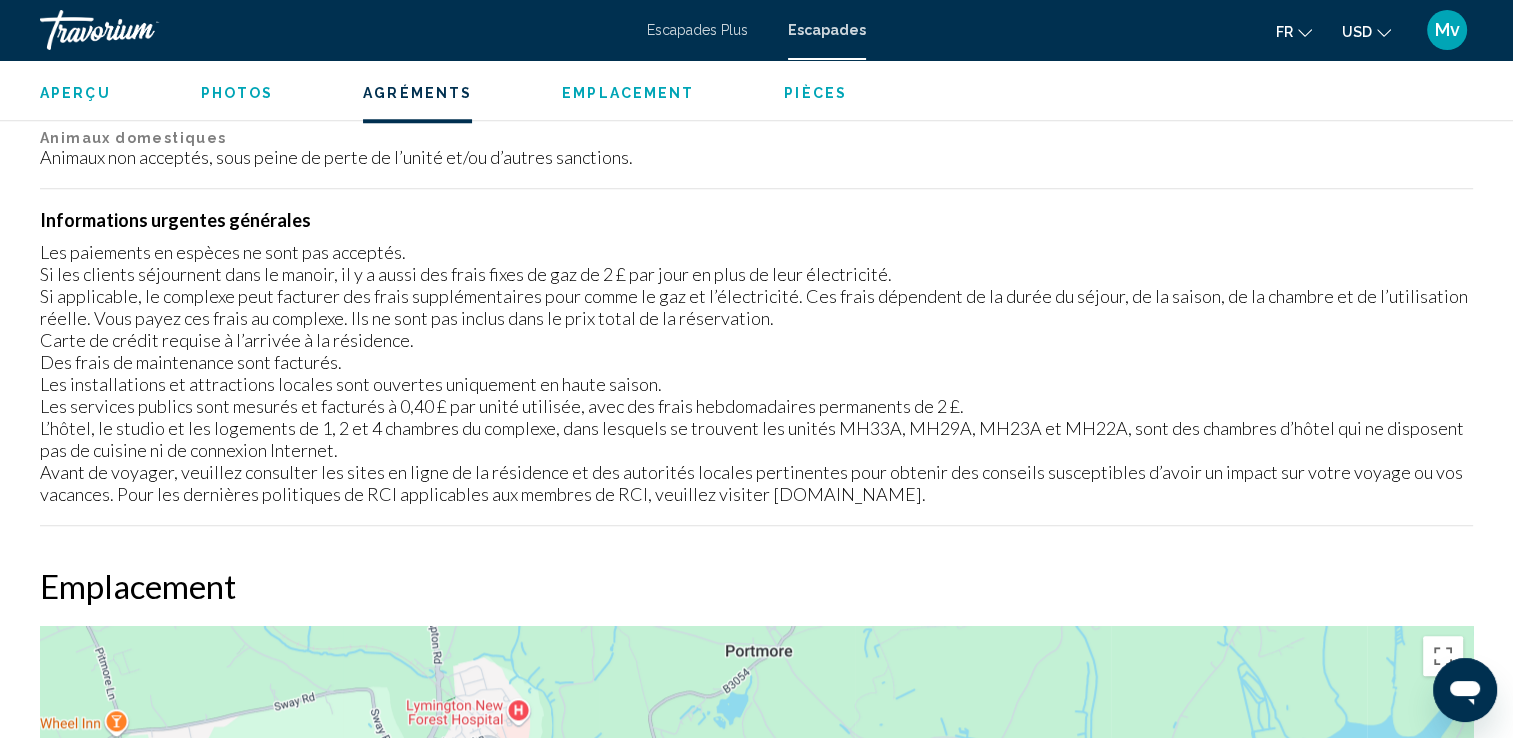 scroll, scrollTop: 1920, scrollLeft: 0, axis: vertical 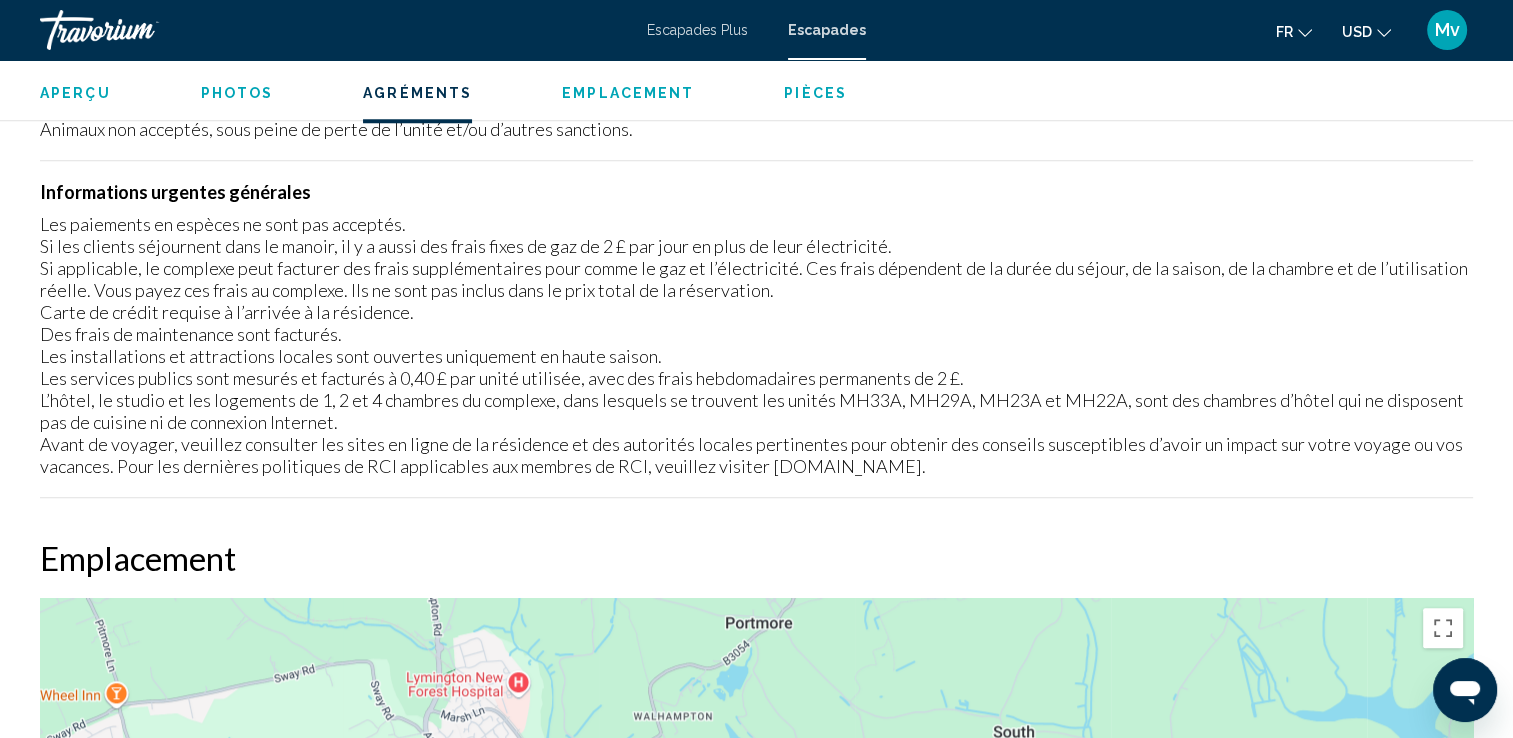 click on "Emplacement" at bounding box center (628, 93) 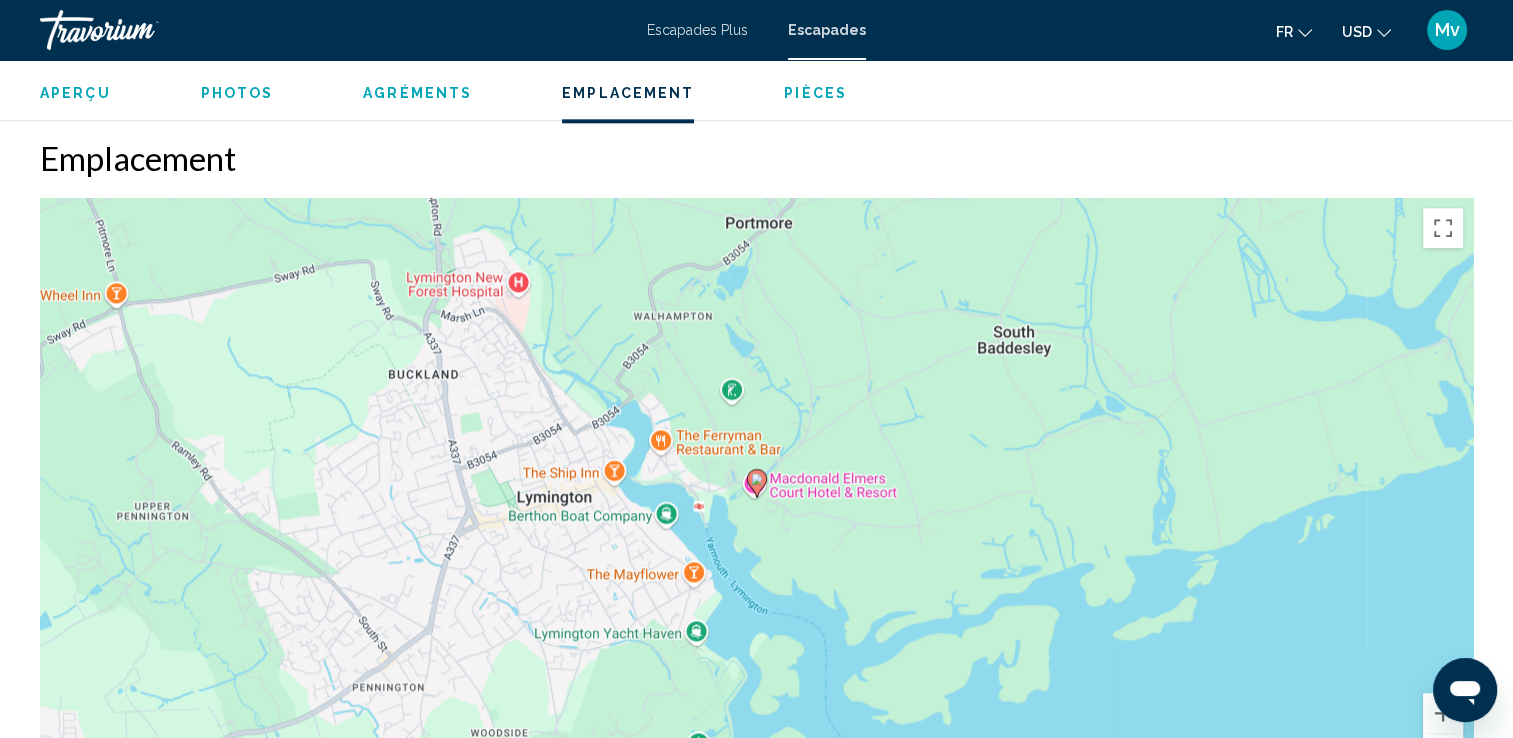scroll, scrollTop: 2321, scrollLeft: 0, axis: vertical 